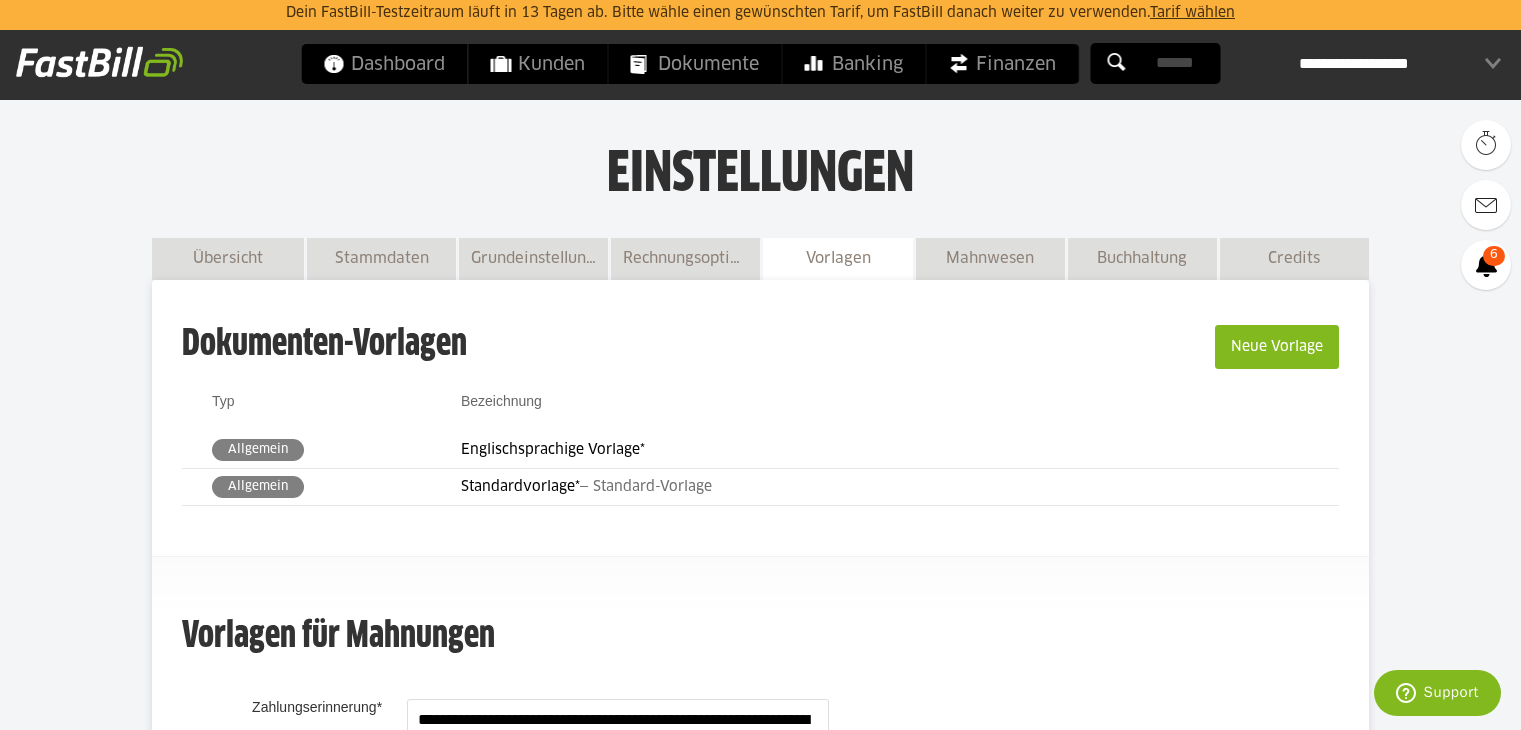 scroll, scrollTop: 1190, scrollLeft: 0, axis: vertical 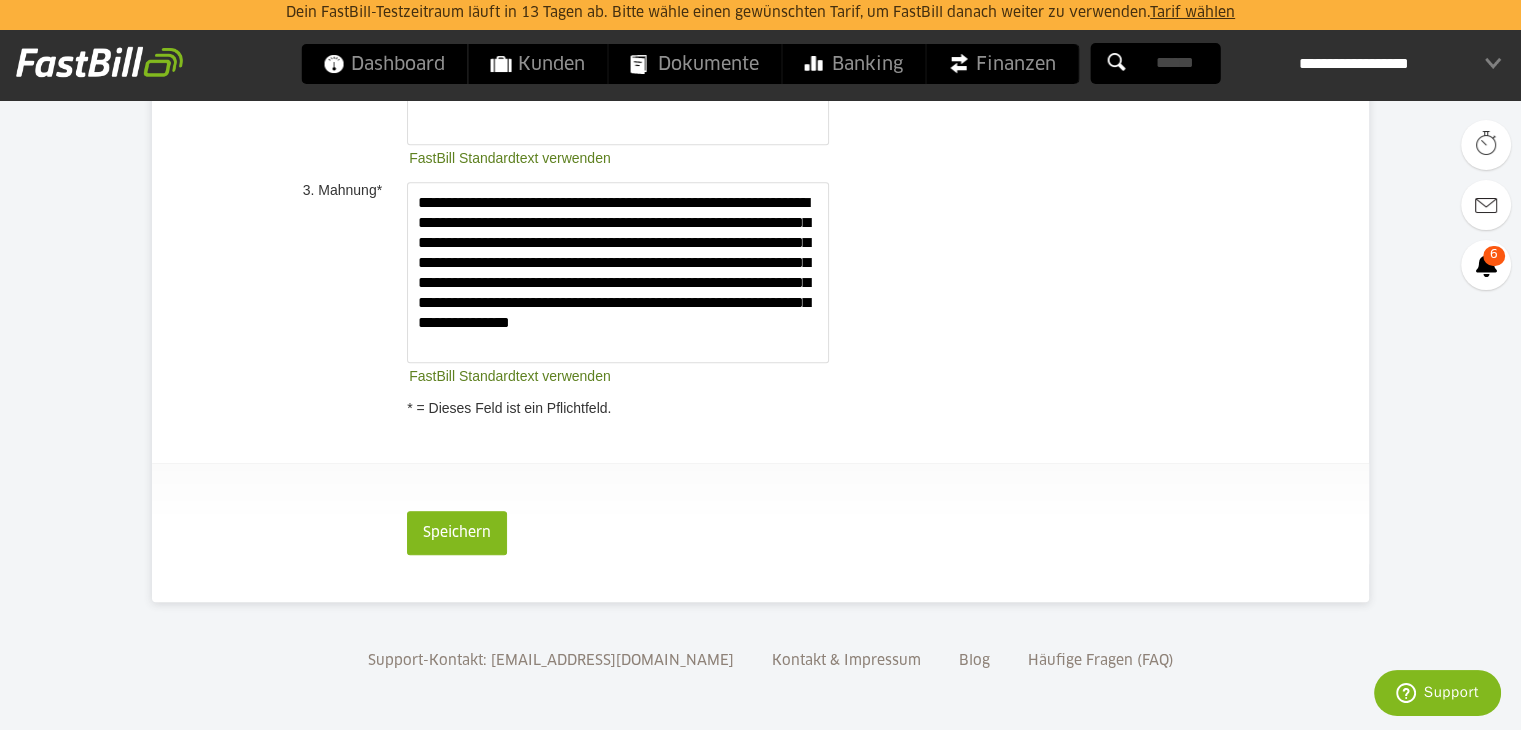 click on "**********" at bounding box center [885, 284] 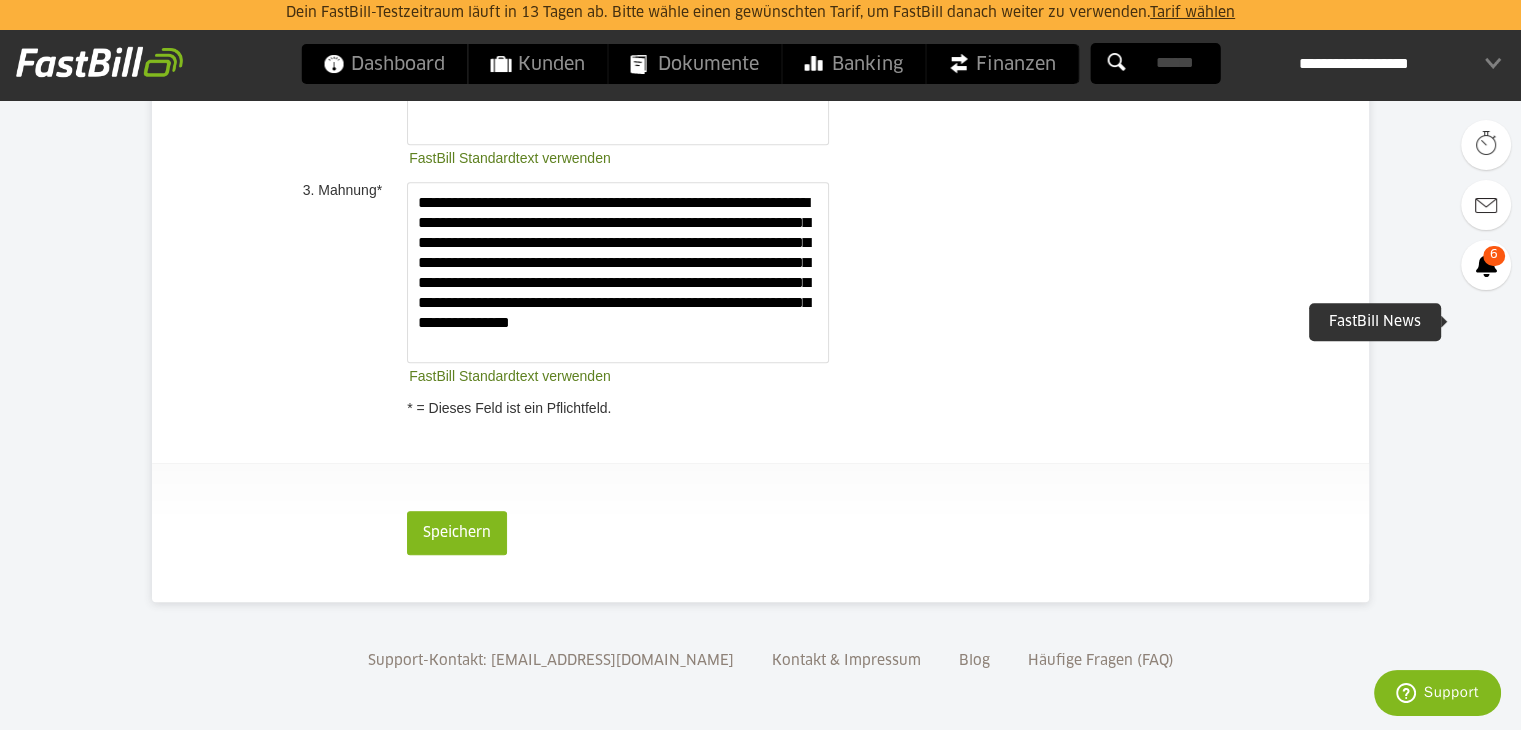 drag, startPoint x: 1484, startPoint y: 269, endPoint x: 1221, endPoint y: 32, distance: 354.03107 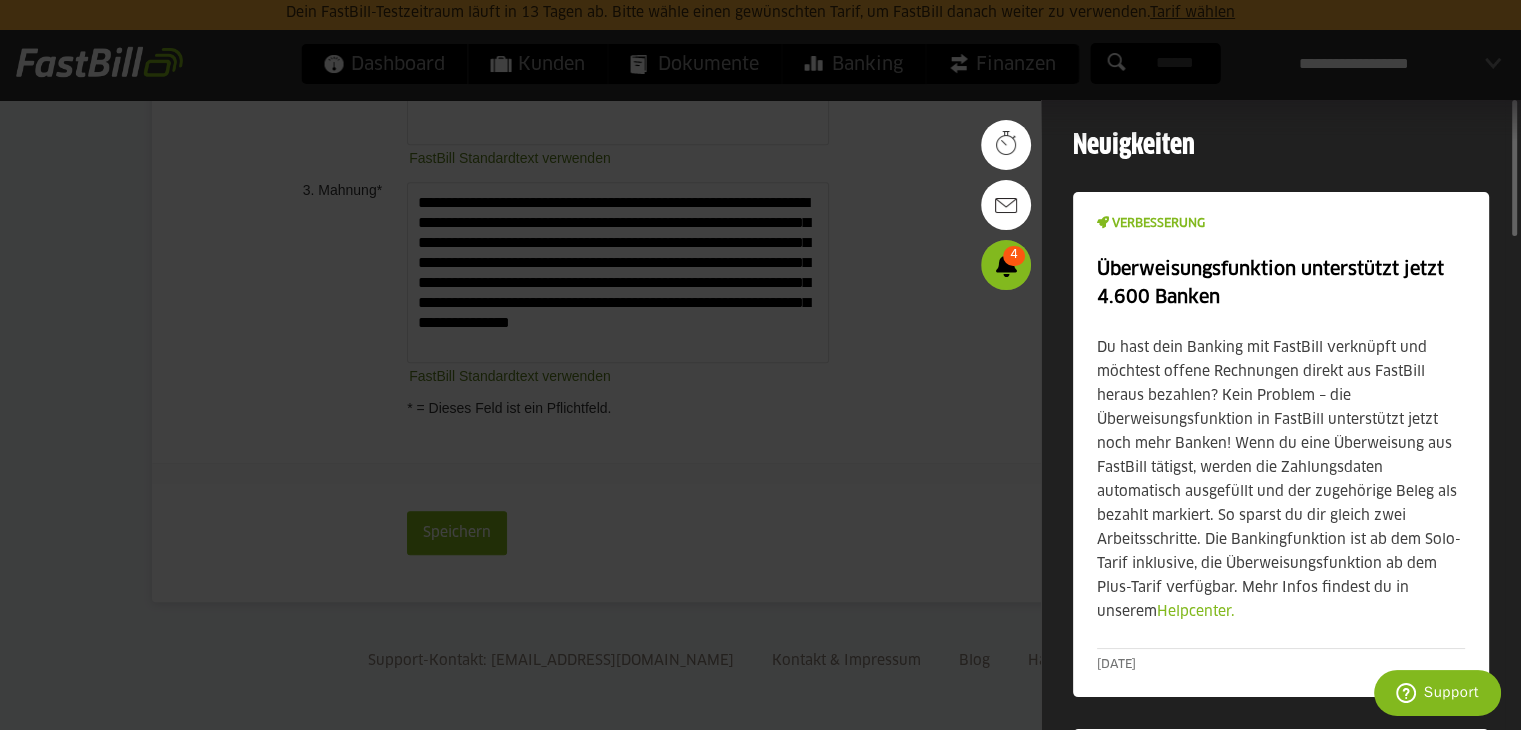 click at bounding box center (760, 365) 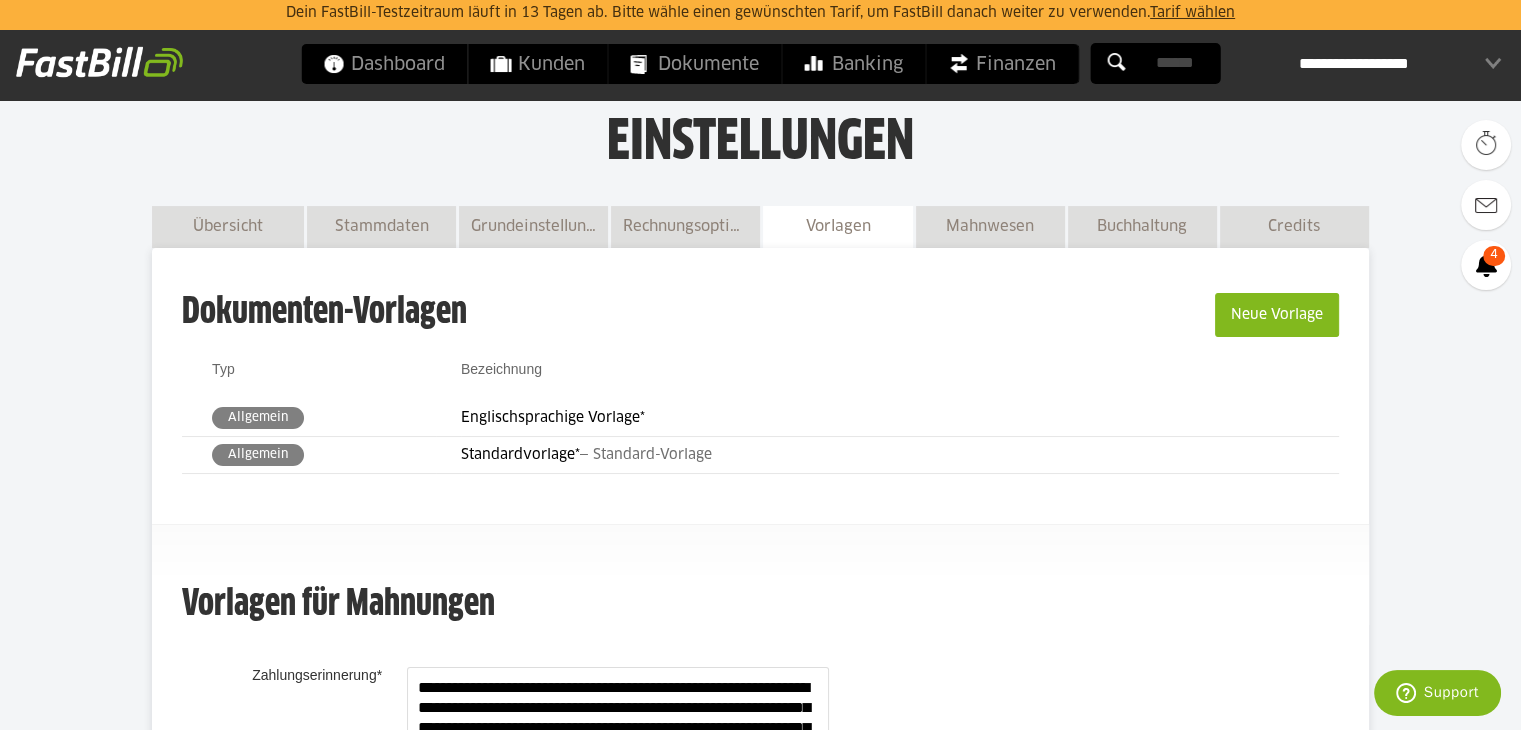 scroll, scrollTop: 0, scrollLeft: 0, axis: both 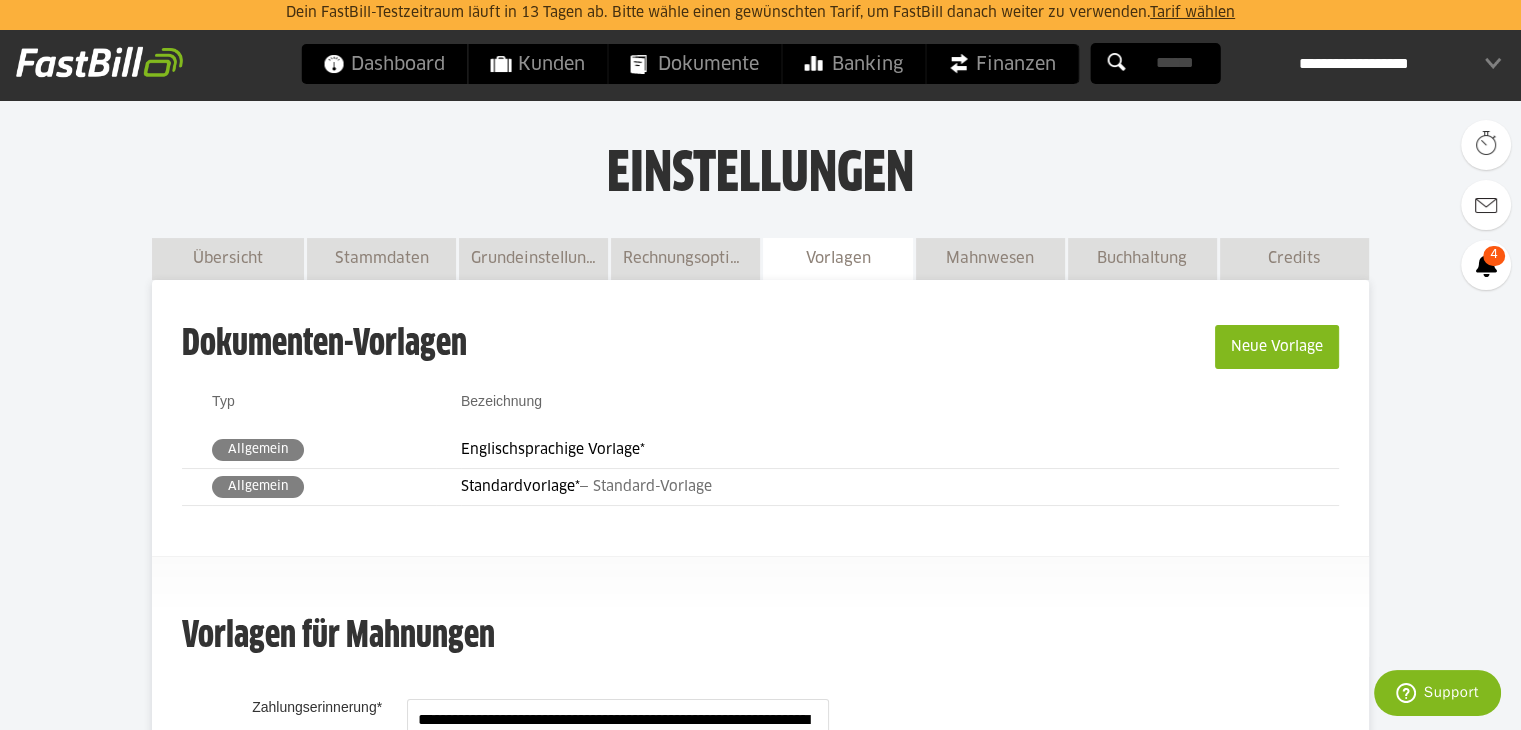 click at bounding box center (99, 62) 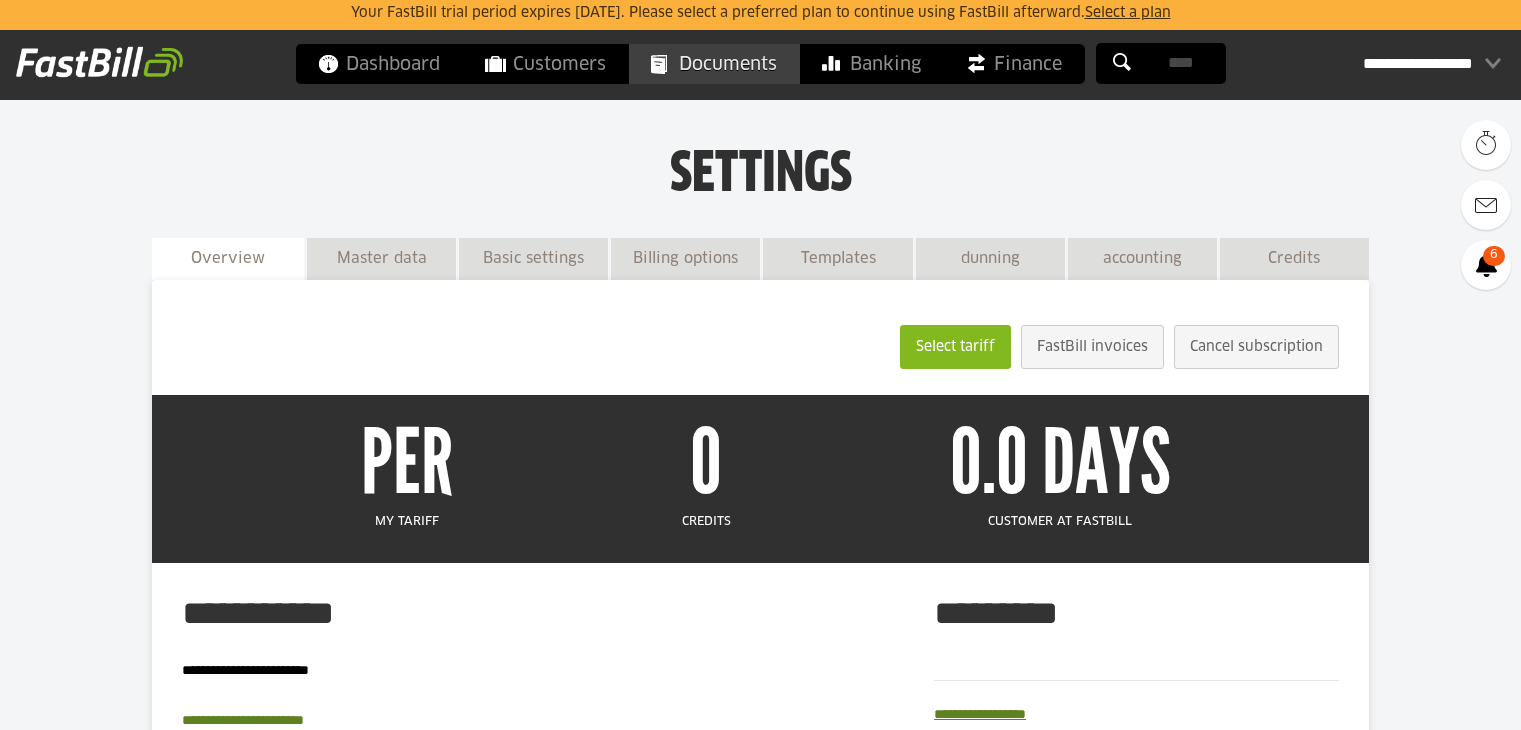 scroll, scrollTop: 633, scrollLeft: 0, axis: vertical 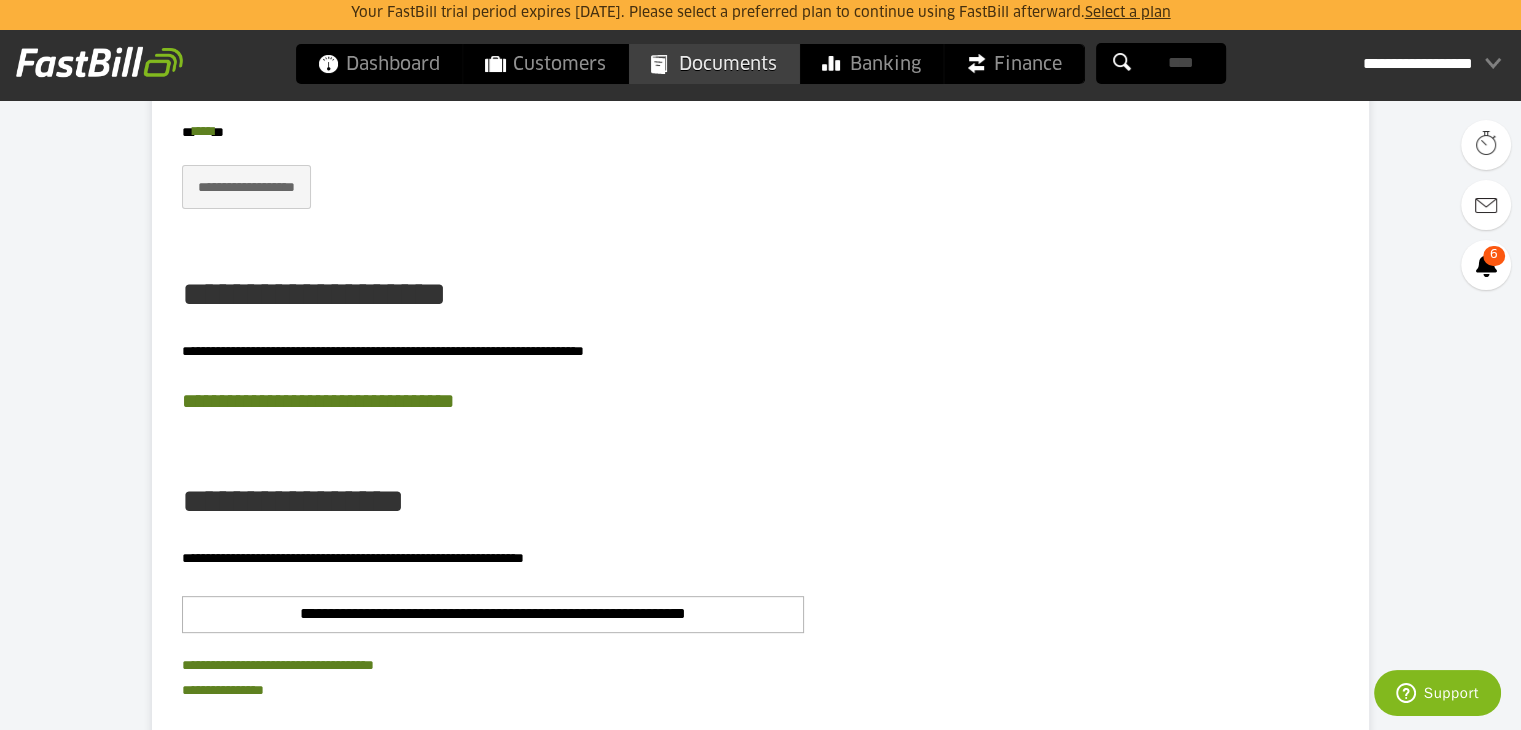 click on "Documents" at bounding box center [728, 65] 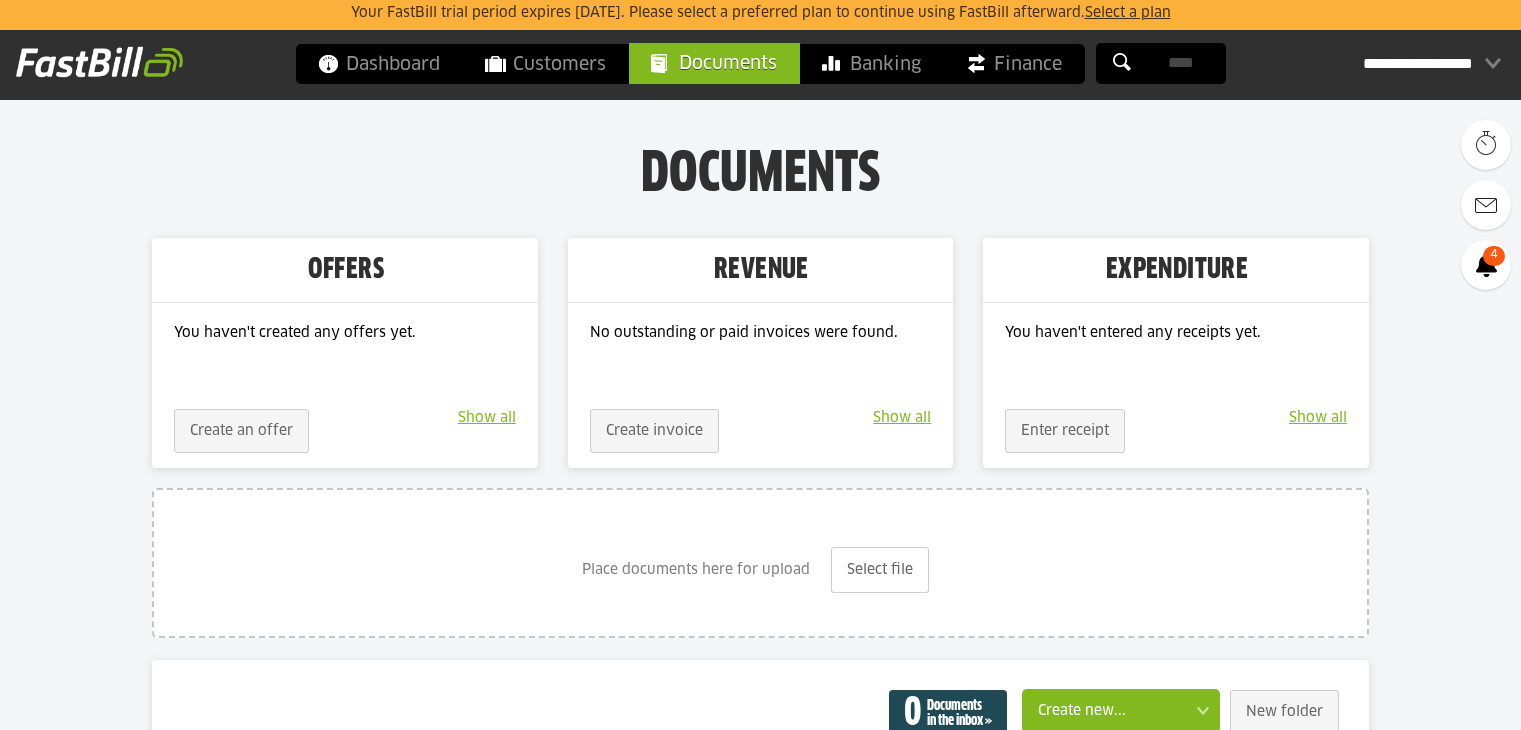 scroll, scrollTop: 553, scrollLeft: 0, axis: vertical 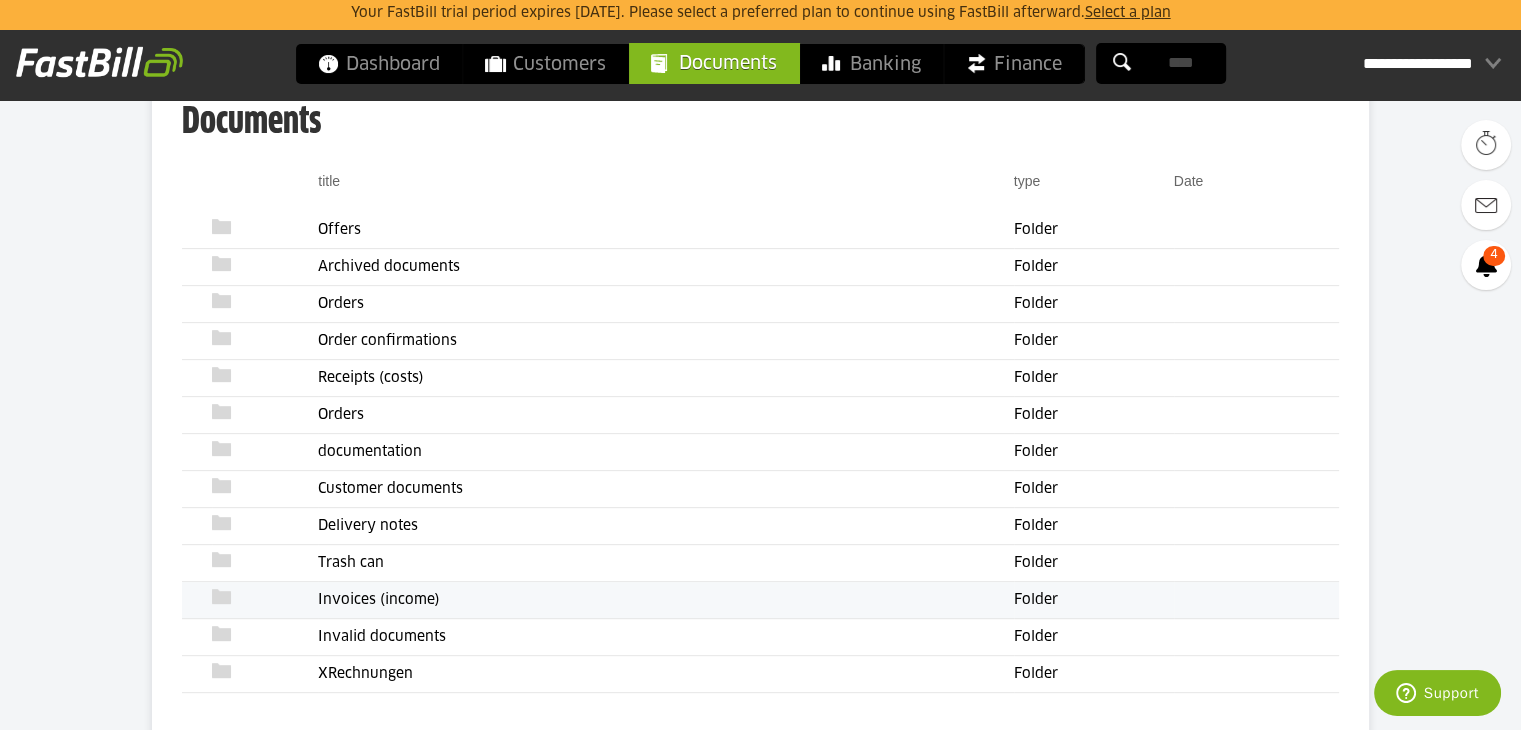 click on "Invoices (income)" at bounding box center [665, 600] 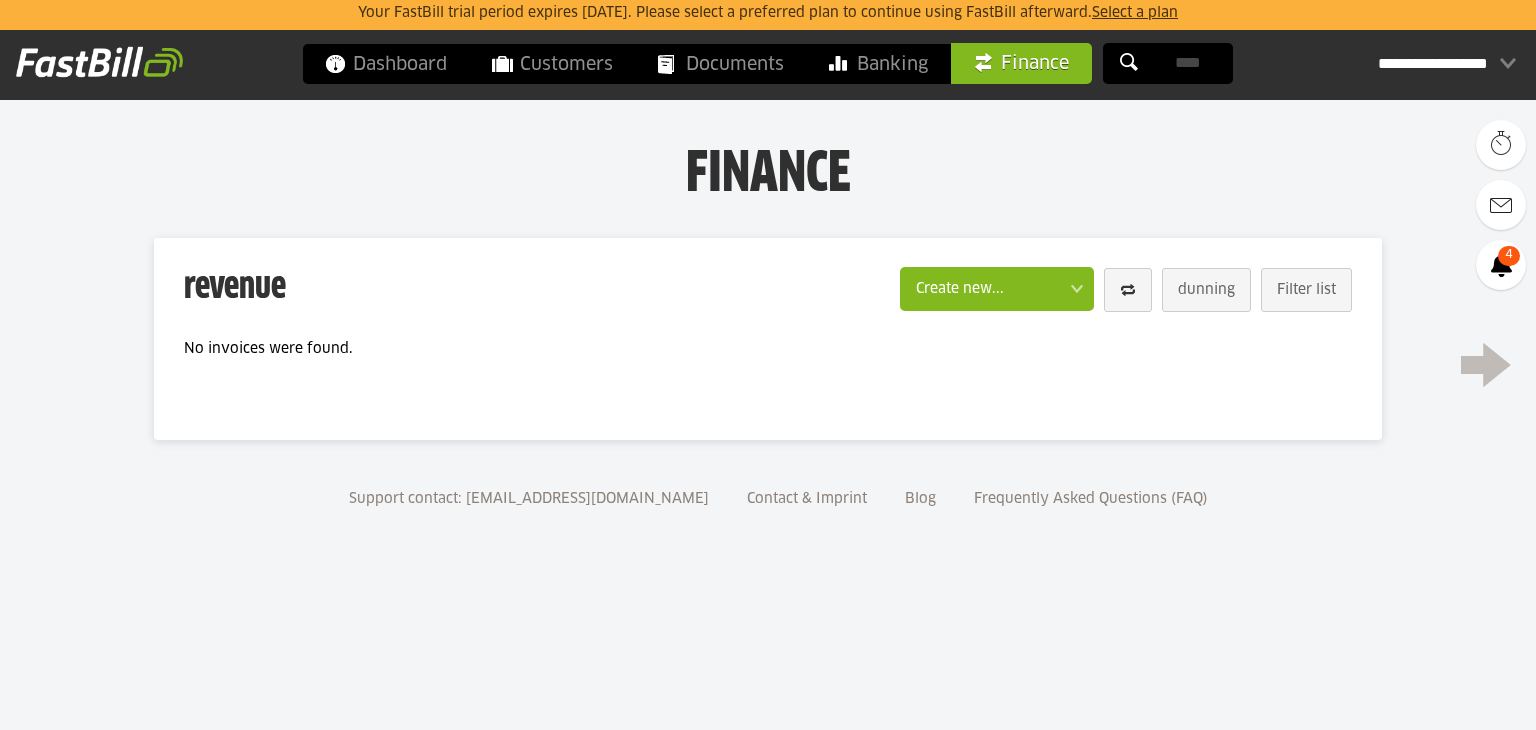 scroll, scrollTop: 0, scrollLeft: 0, axis: both 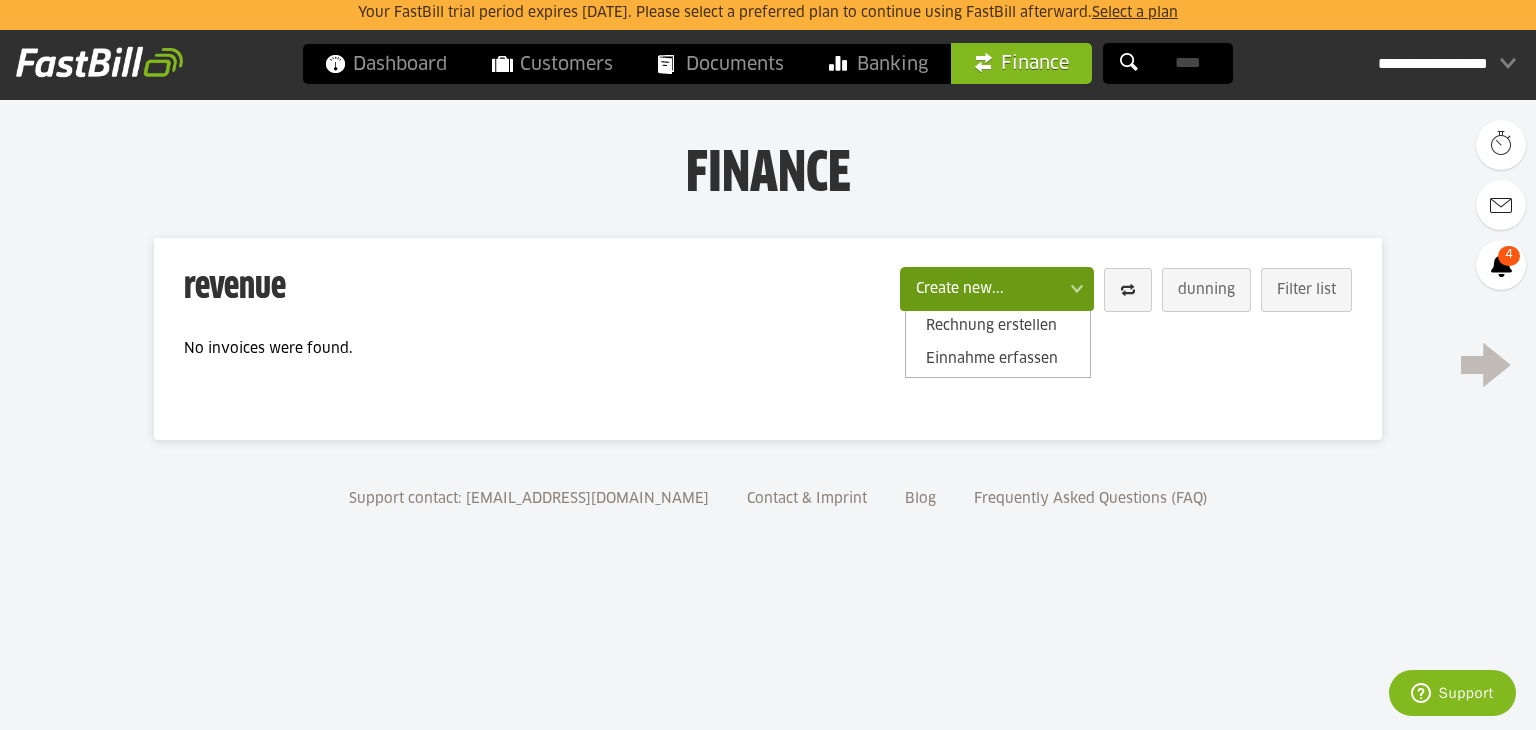 click at bounding box center (987, 286) 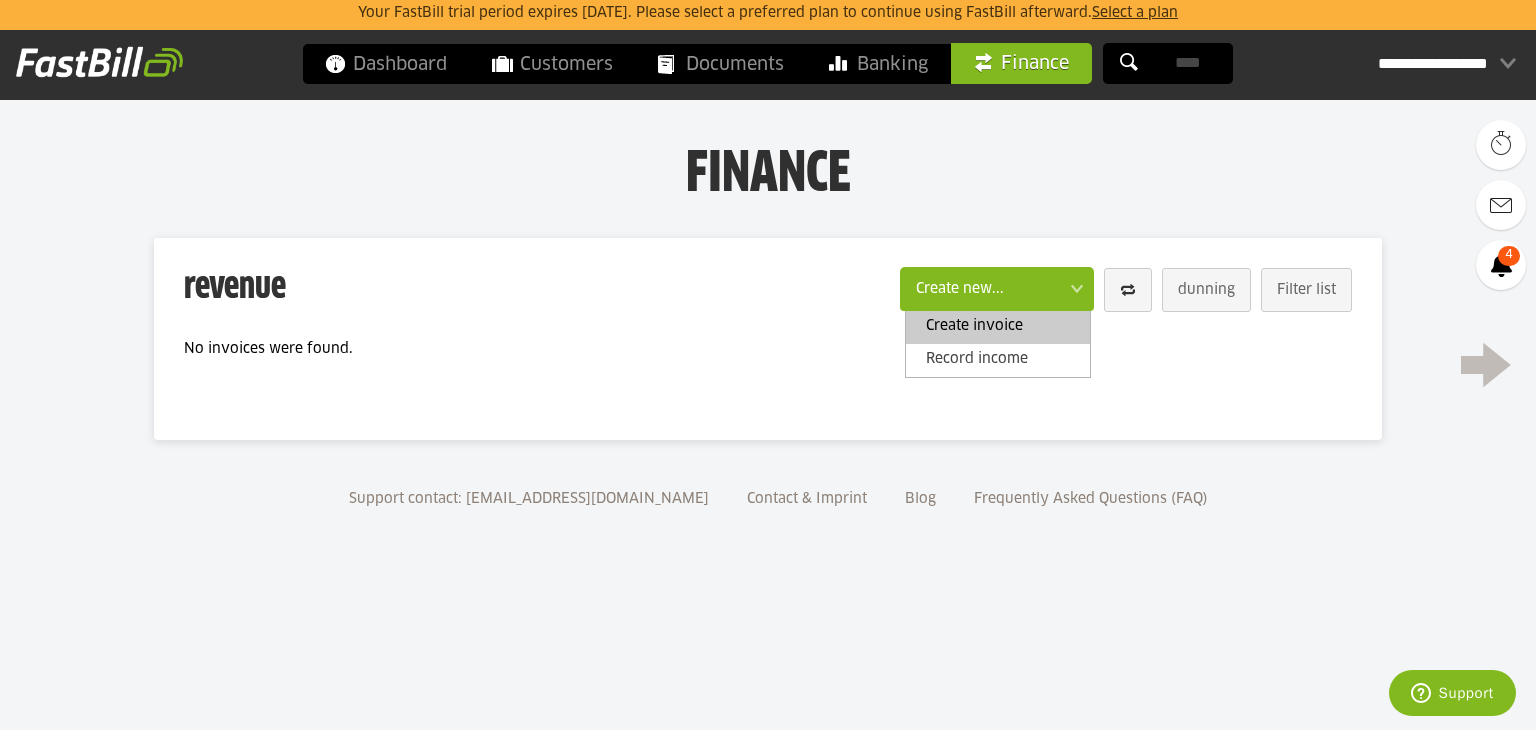 click on "Create invoice" at bounding box center (974, 326) 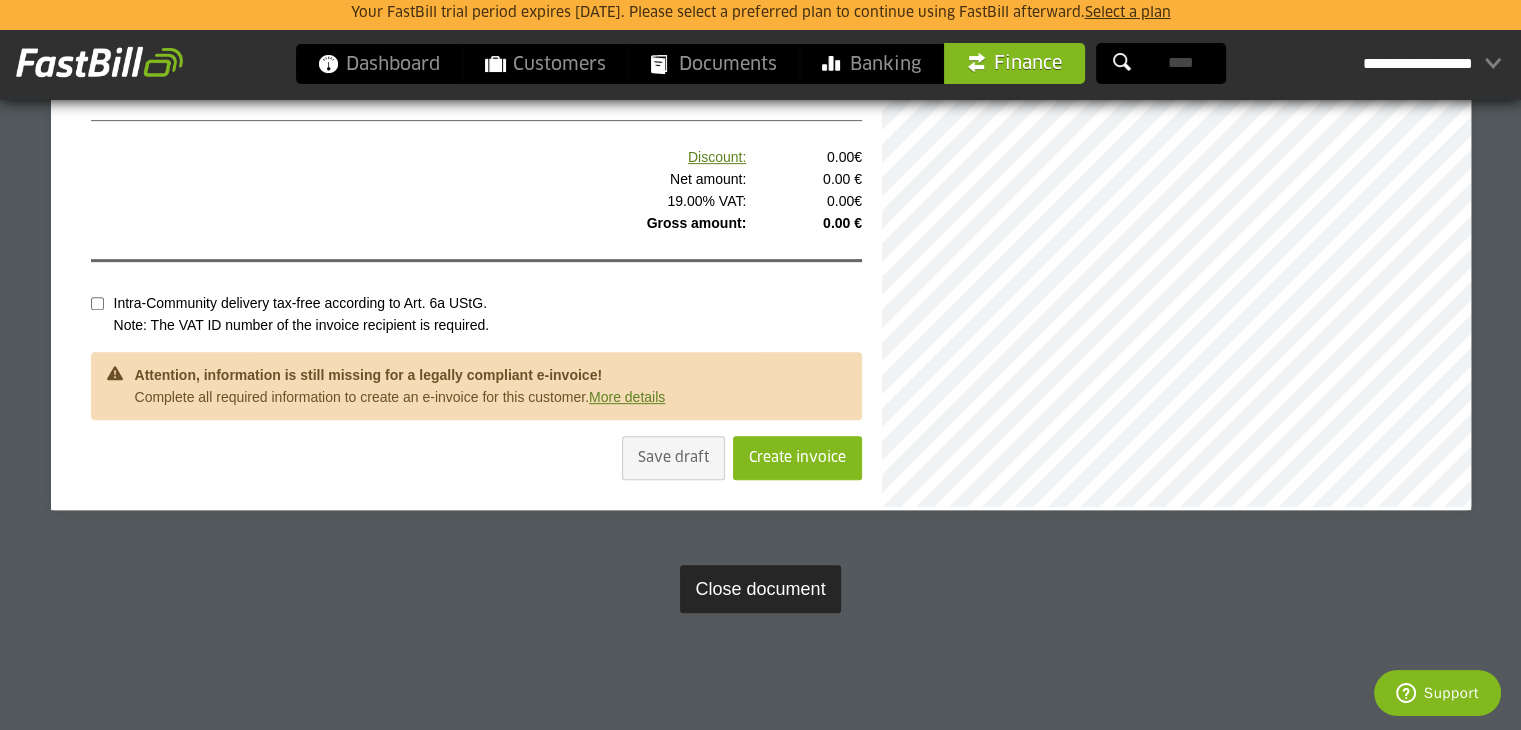 scroll, scrollTop: 876, scrollLeft: 0, axis: vertical 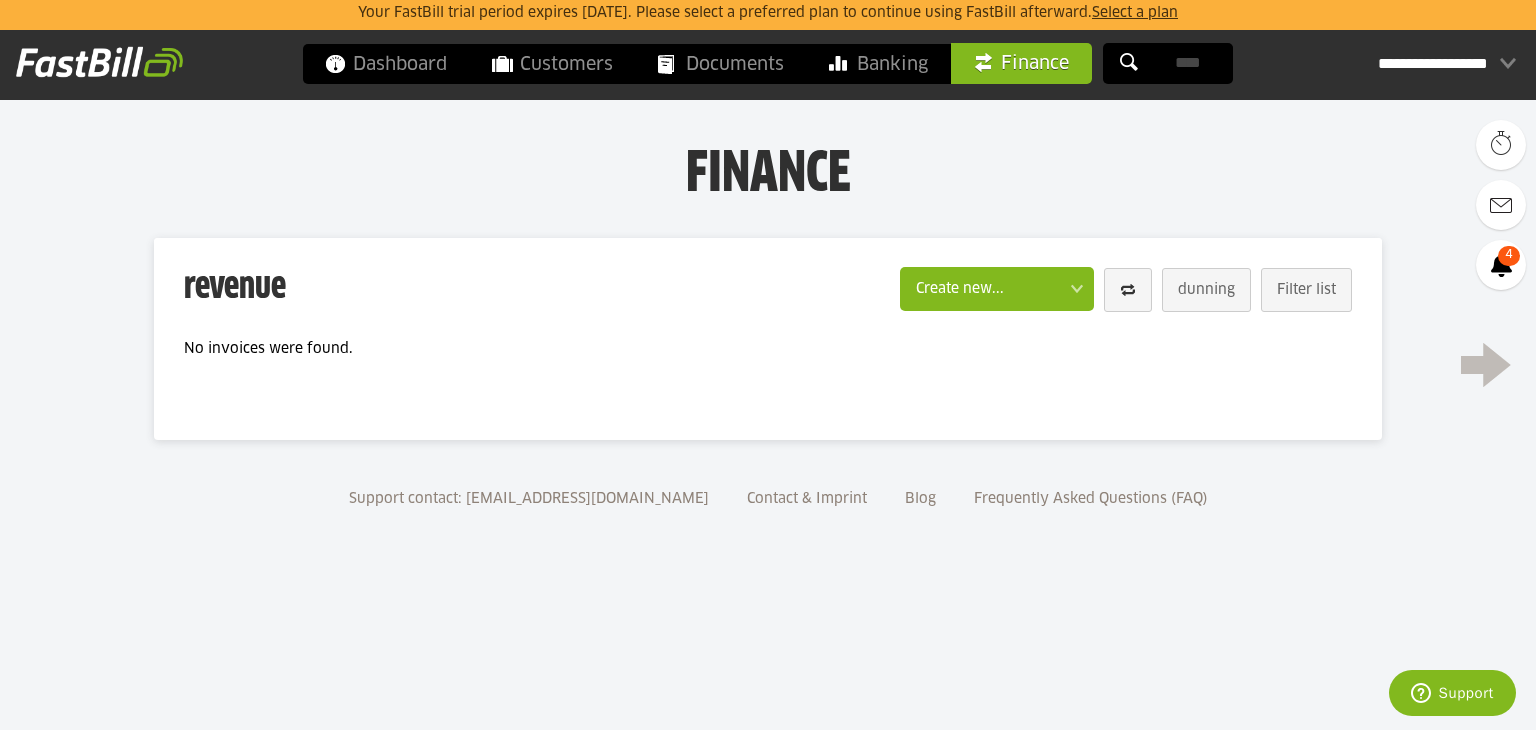 drag, startPoint x: 1167, startPoint y: 192, endPoint x: 520, endPoint y: 285, distance: 653.6498 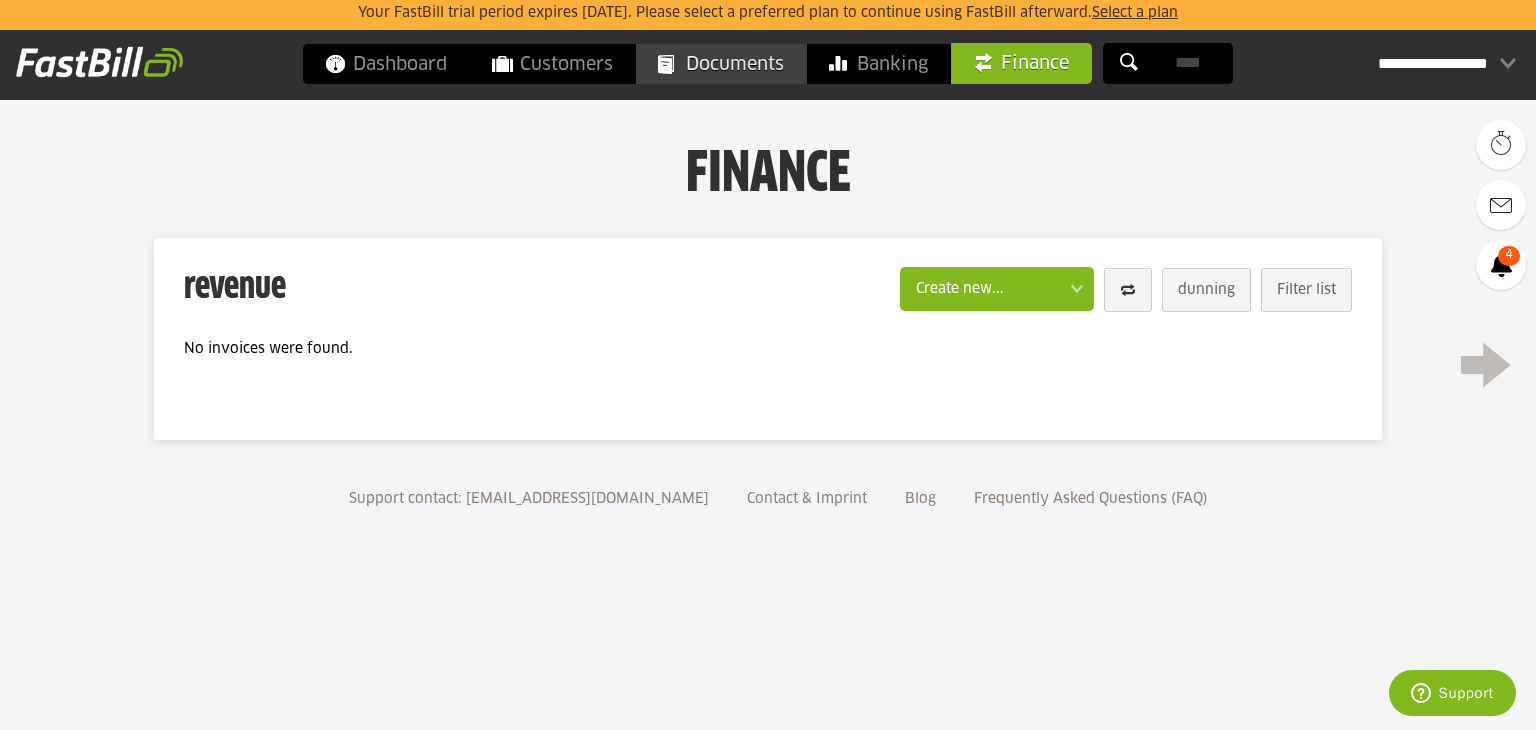 click on "Documents" at bounding box center [735, 65] 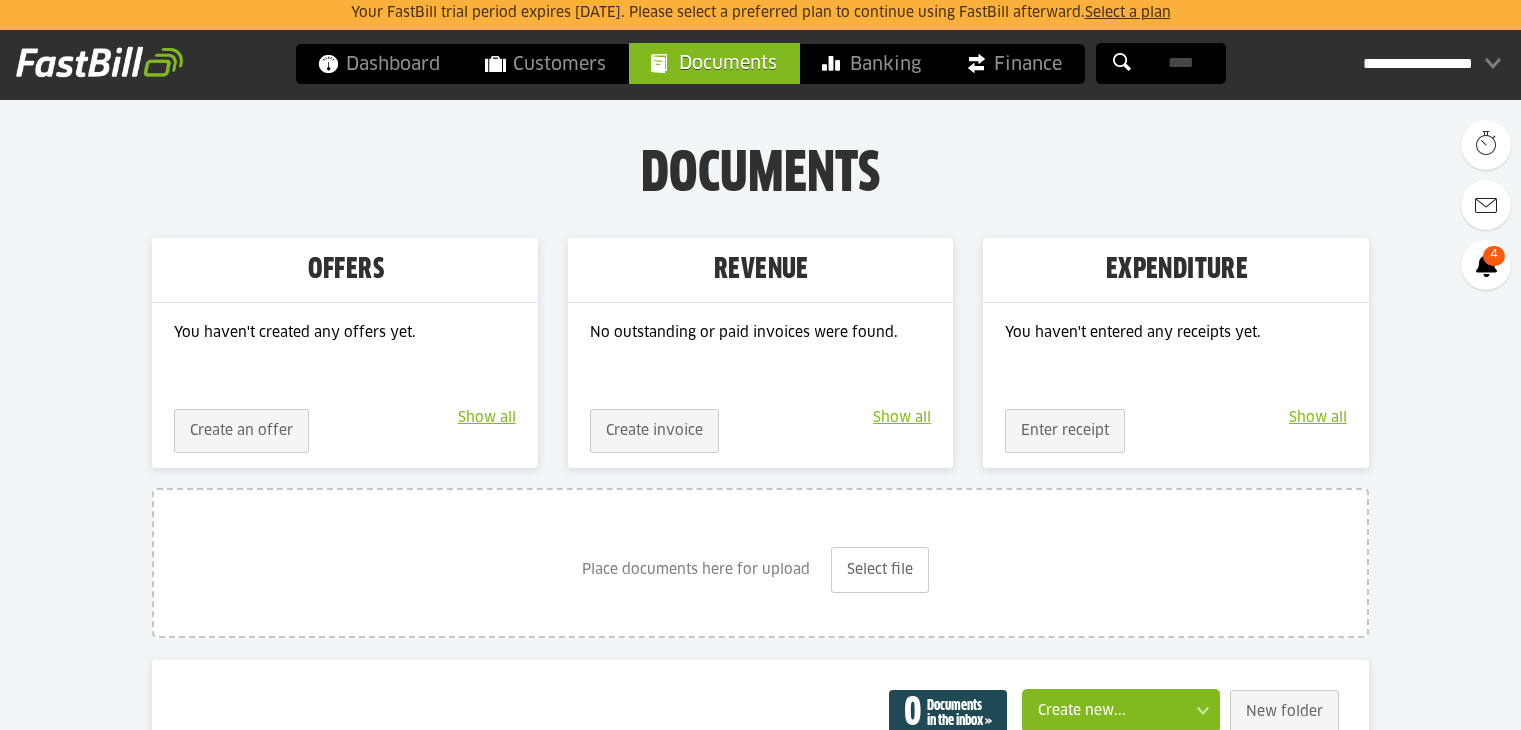scroll, scrollTop: 0, scrollLeft: 0, axis: both 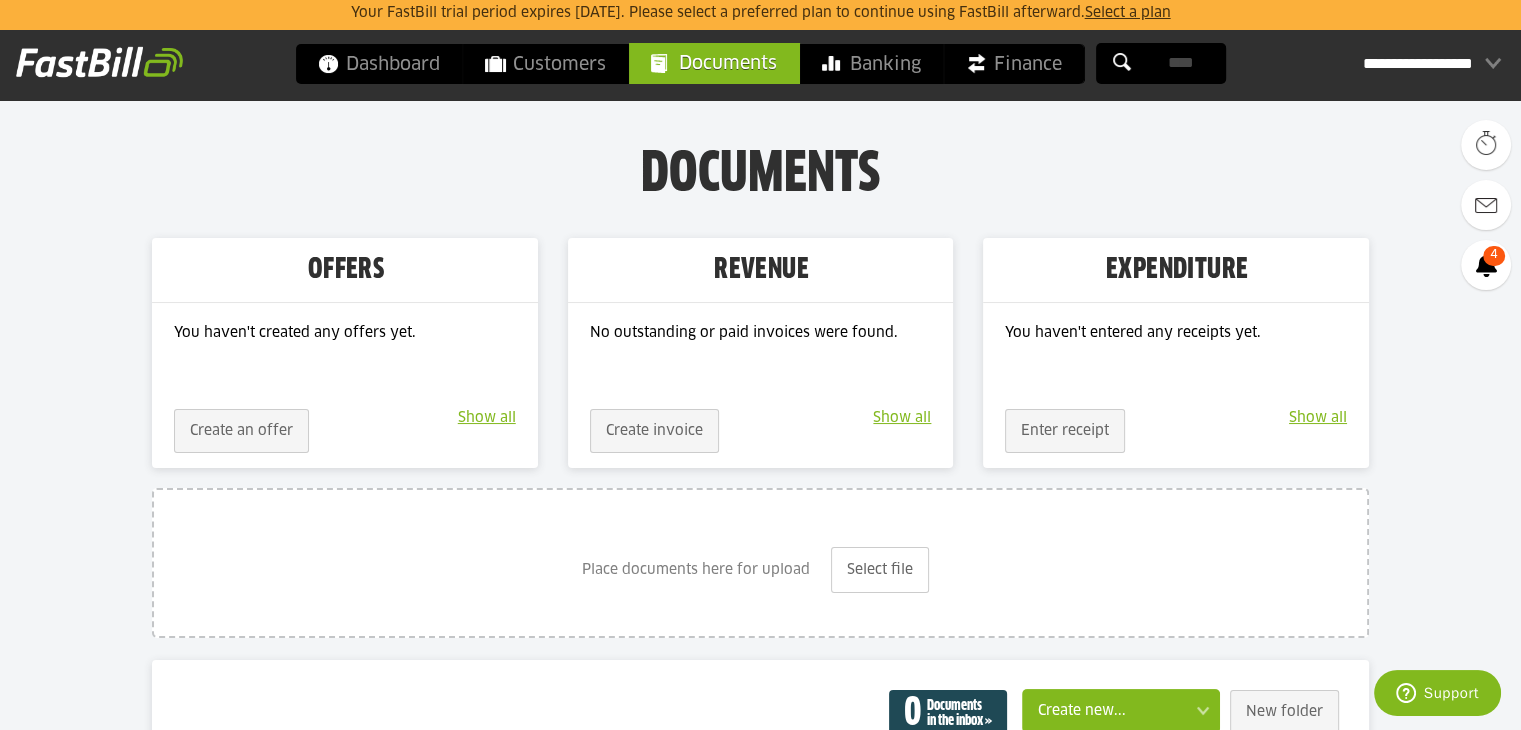 click on "**********" at bounding box center (1432, 64) 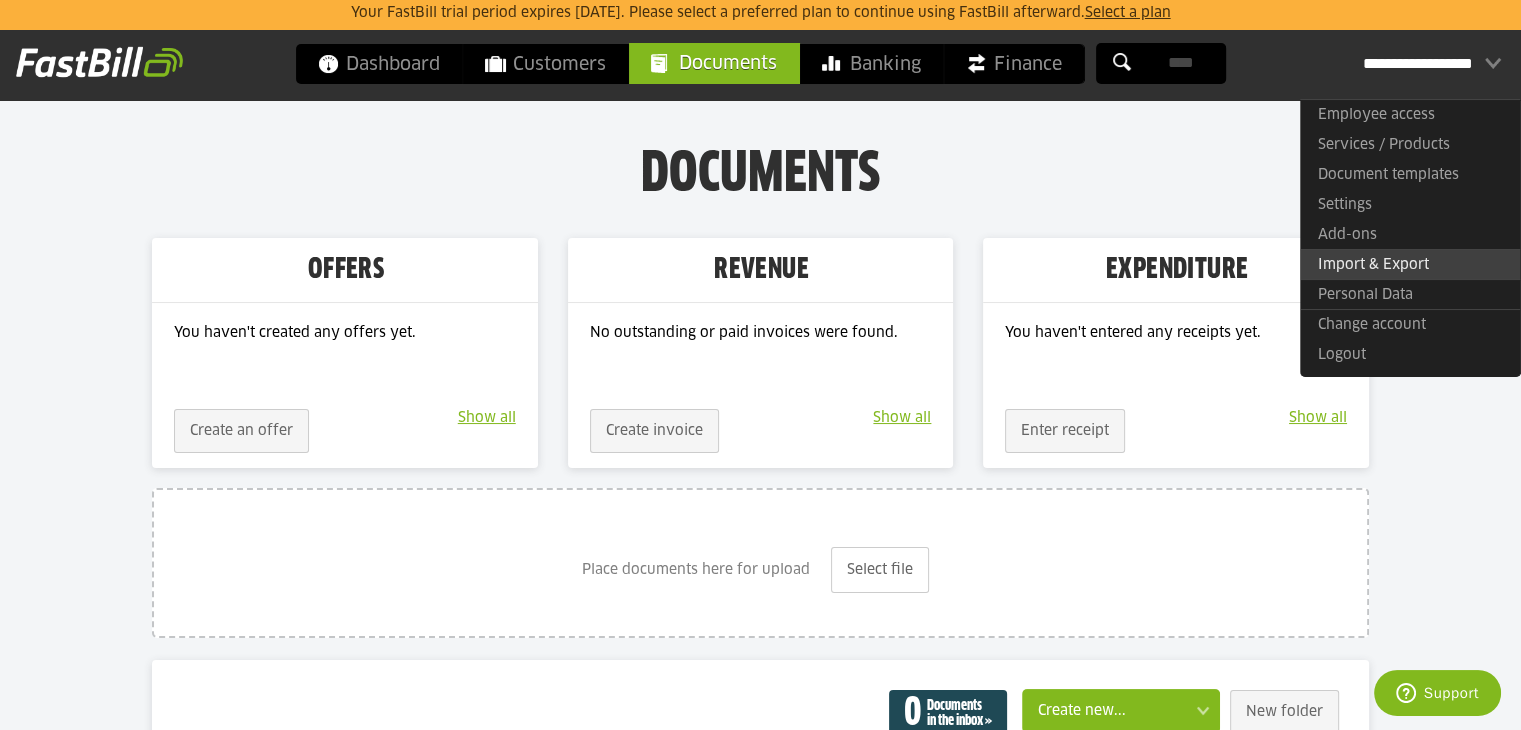 click on "Import & Export" at bounding box center [1373, 265] 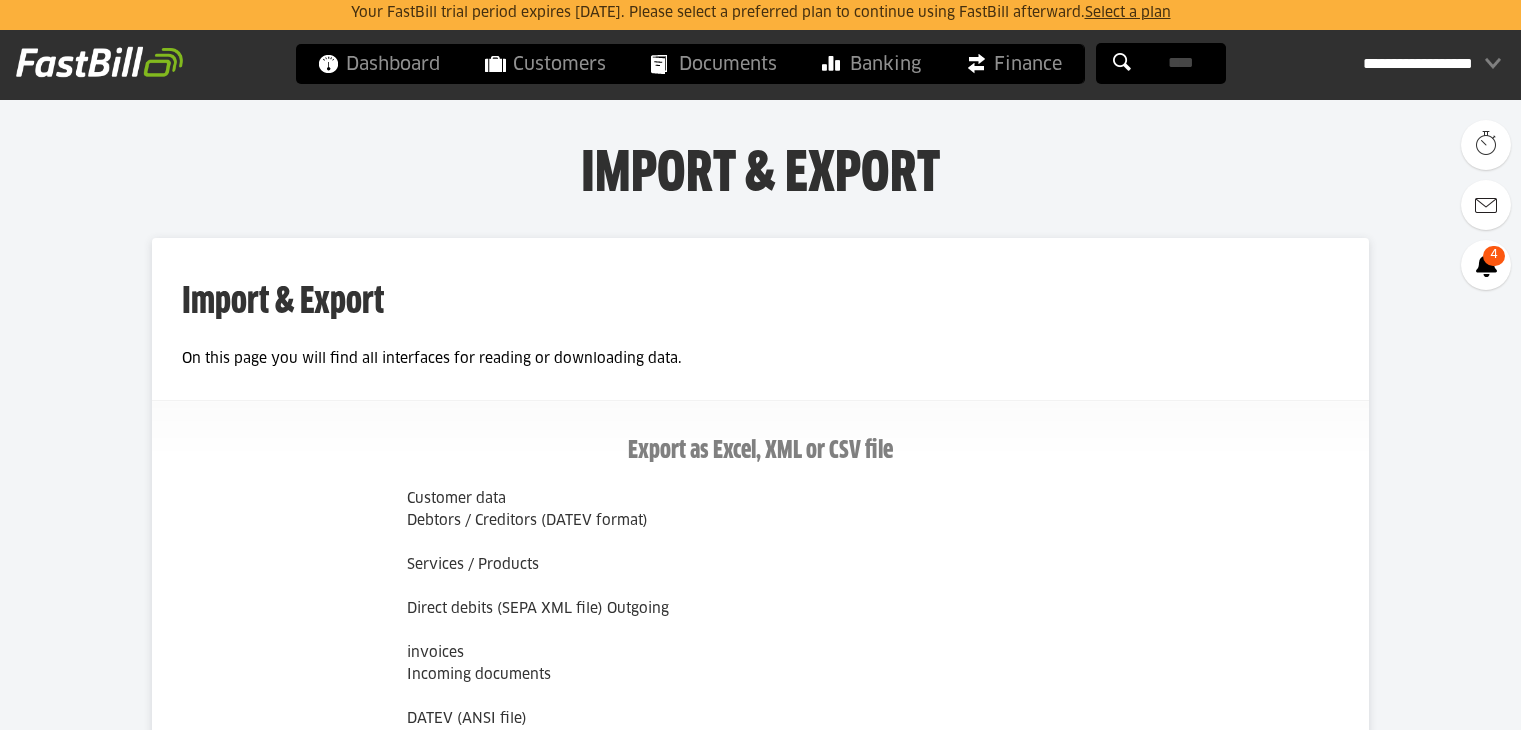 scroll, scrollTop: 439, scrollLeft: 0, axis: vertical 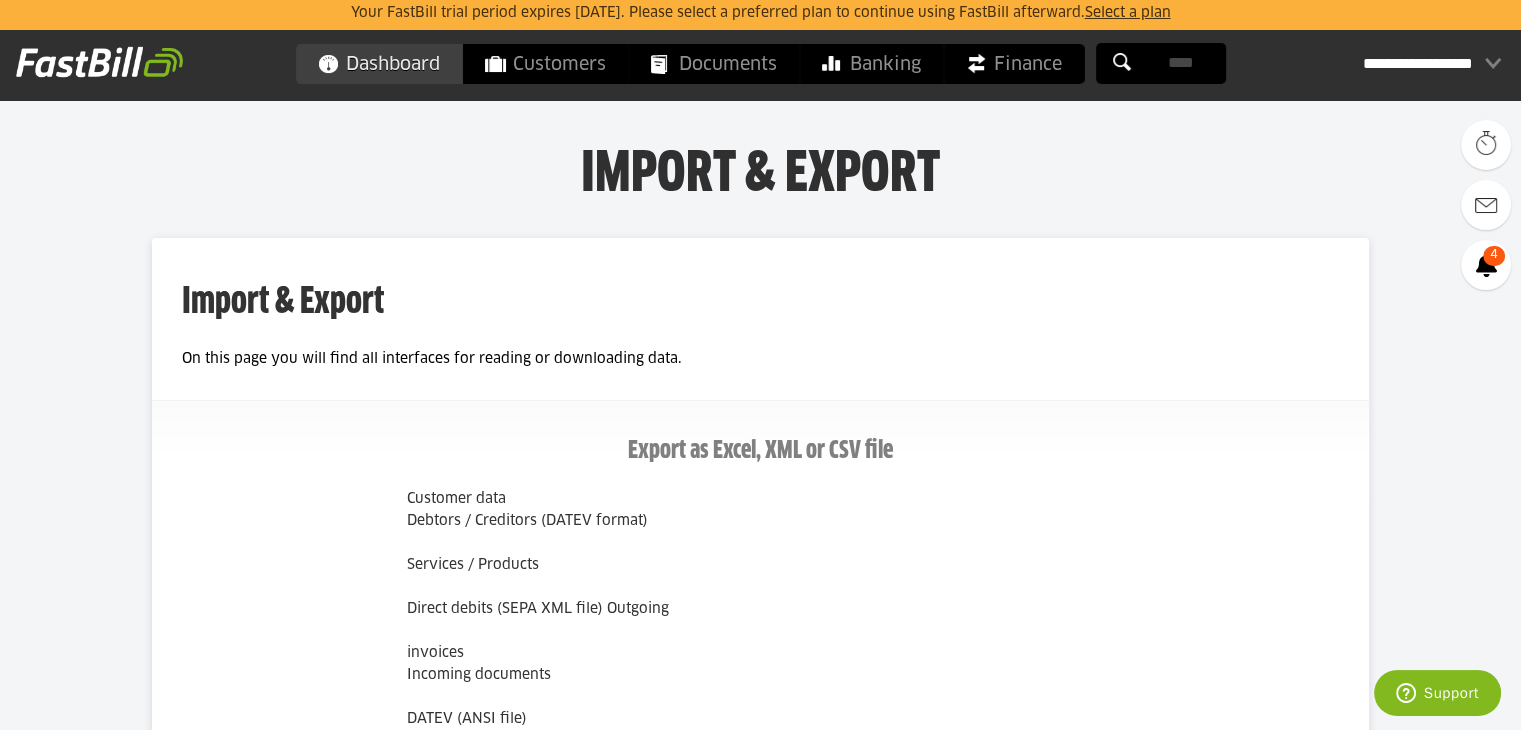 click on "Dashboard" at bounding box center [379, 64] 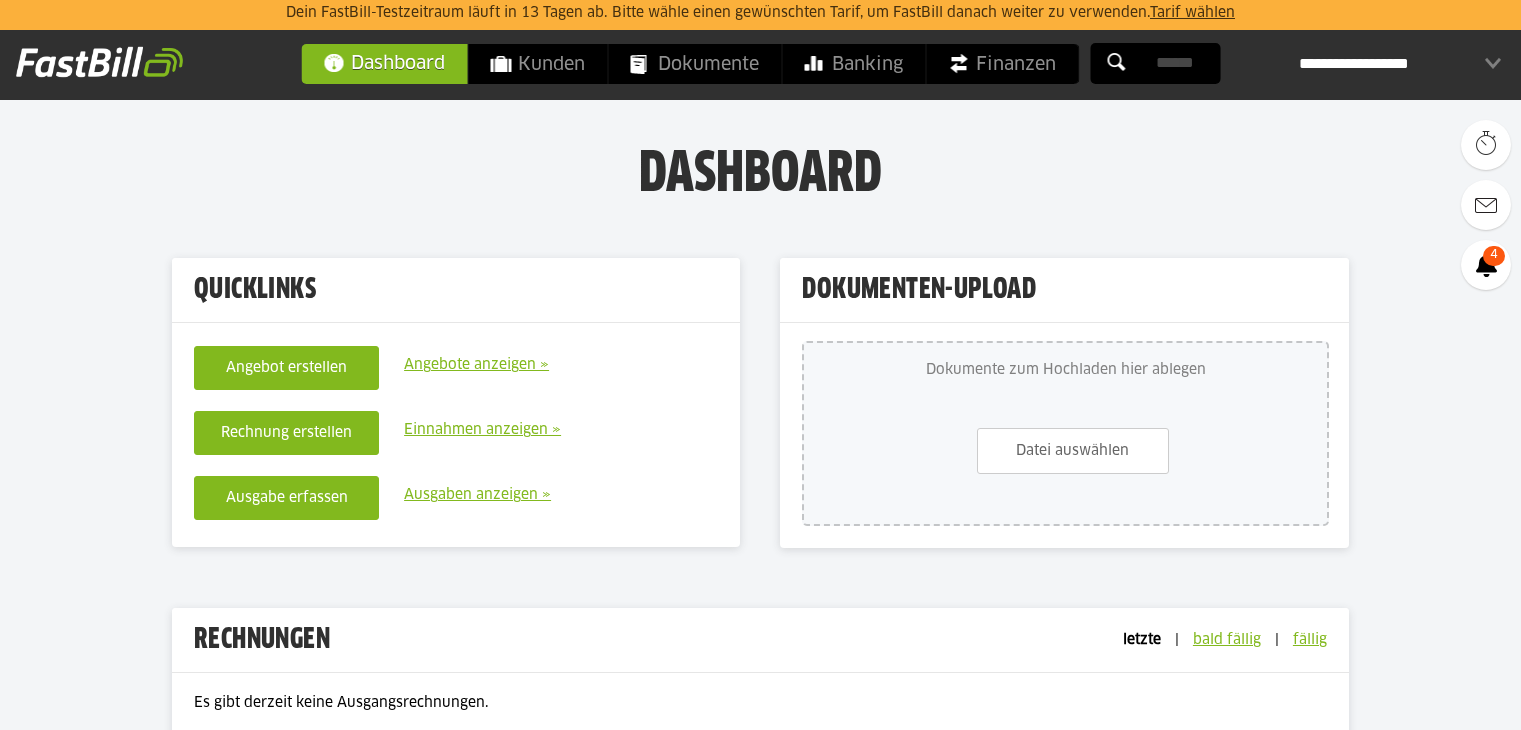 scroll, scrollTop: 0, scrollLeft: 0, axis: both 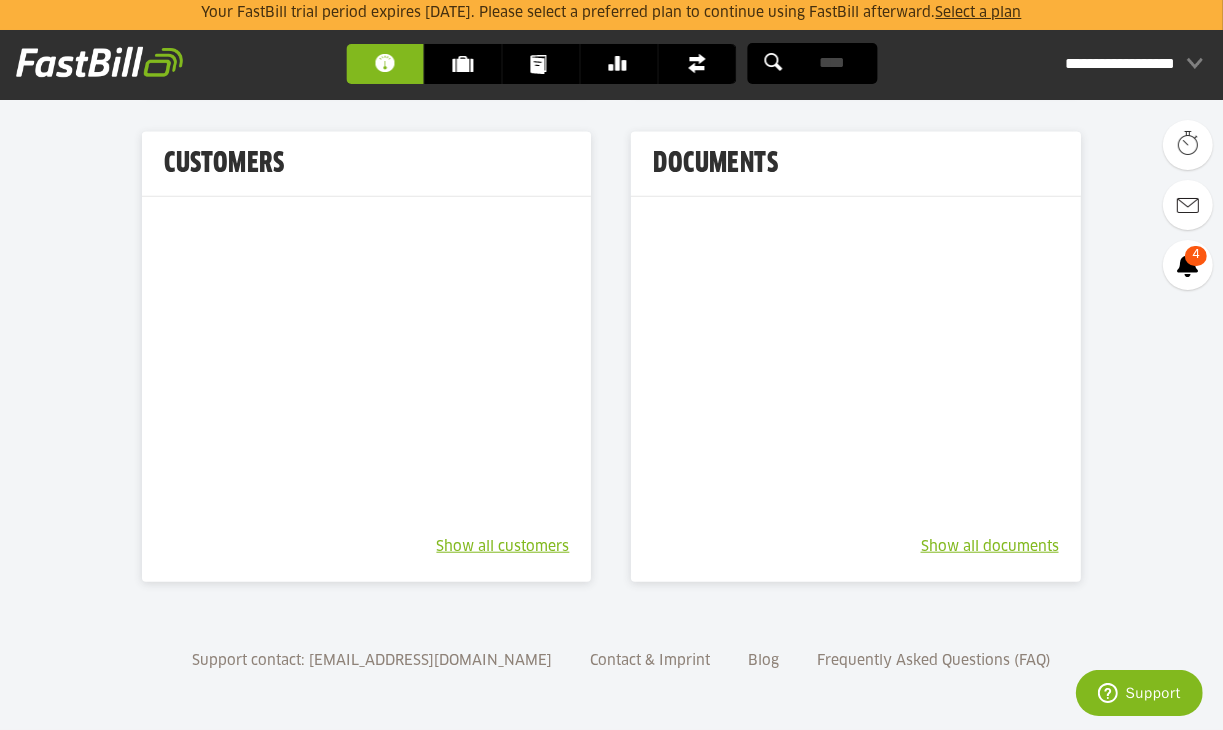 click on "**********" at bounding box center (1120, 63) 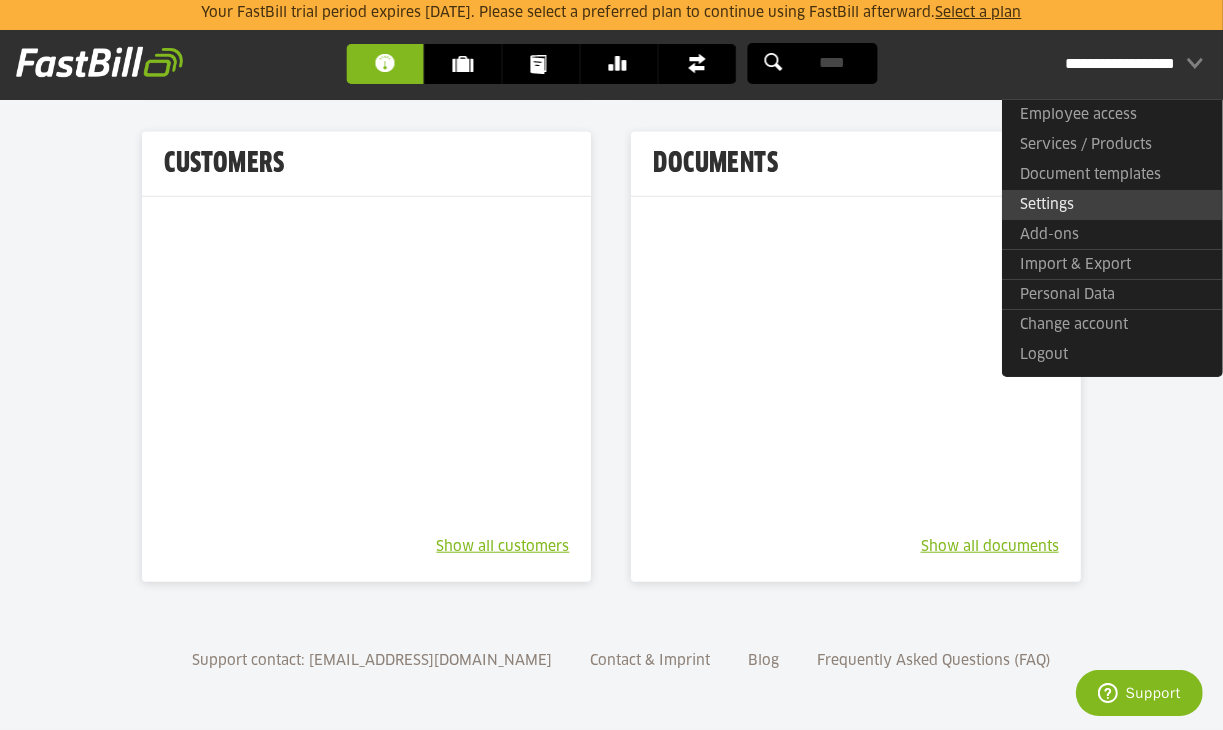 click on "Settings" at bounding box center [1112, 205] 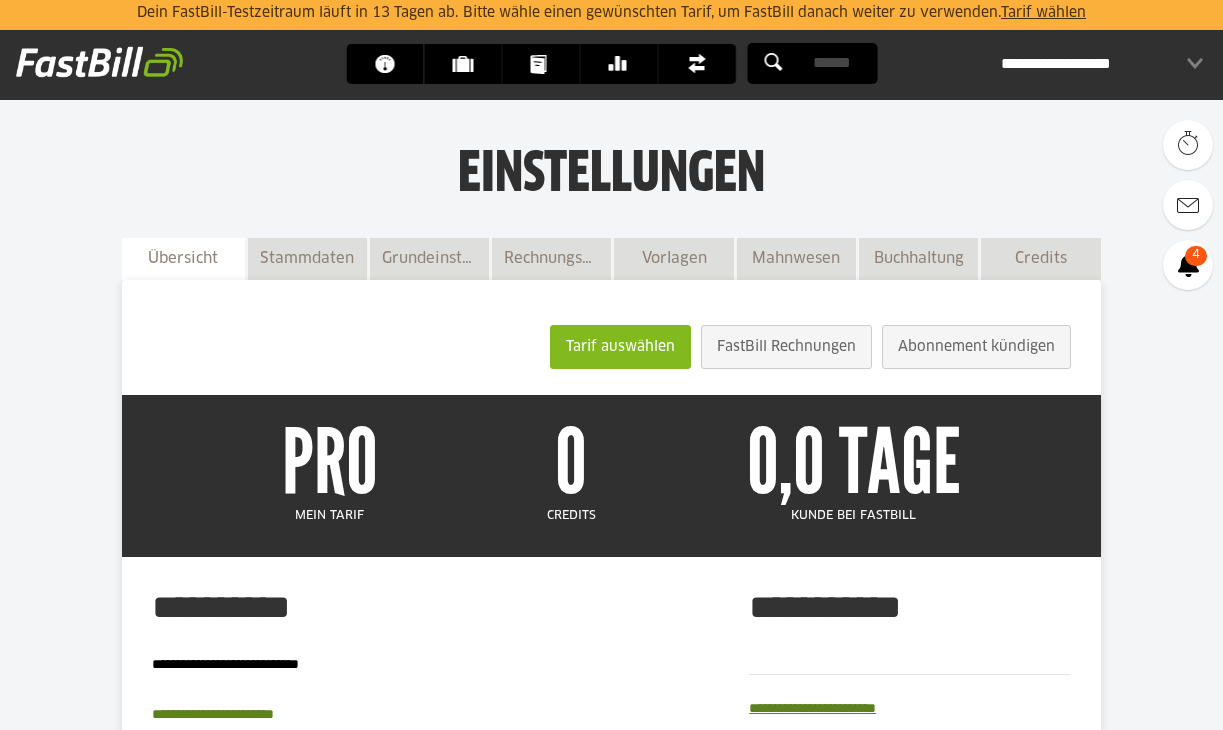 scroll, scrollTop: 0, scrollLeft: 0, axis: both 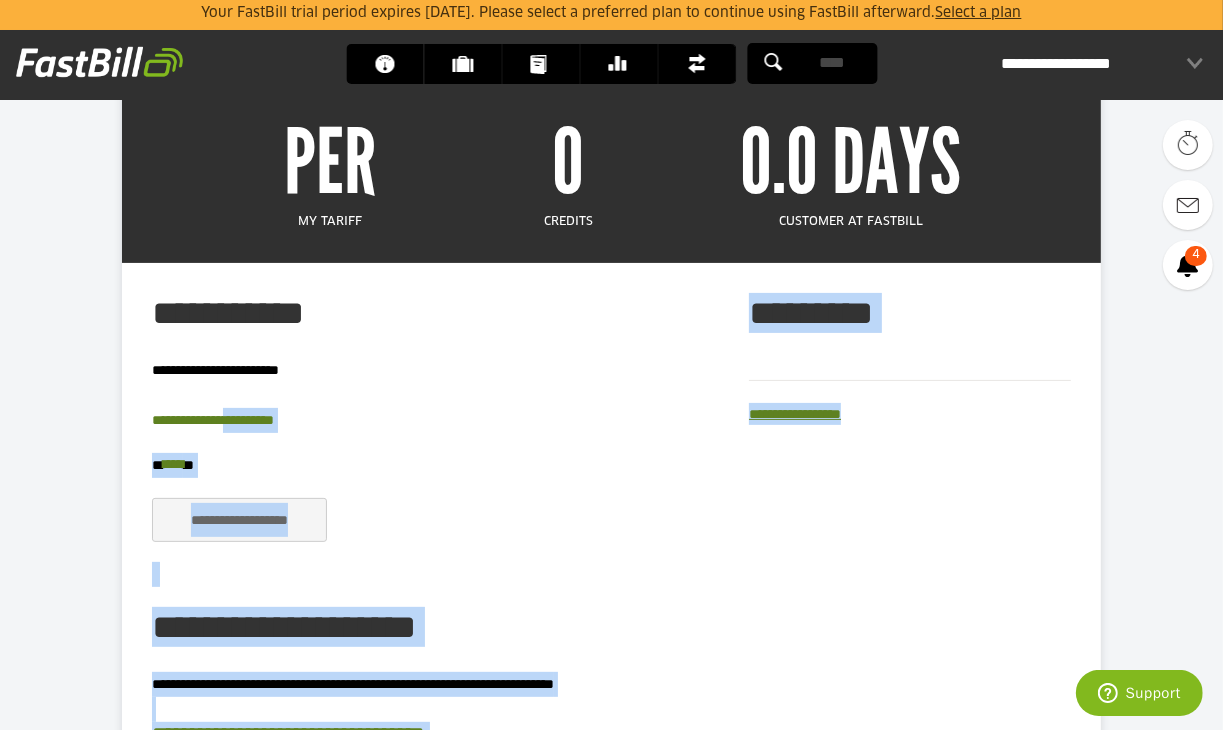 drag, startPoint x: 142, startPoint y: 413, endPoint x: 334, endPoint y: 436, distance: 193.3727 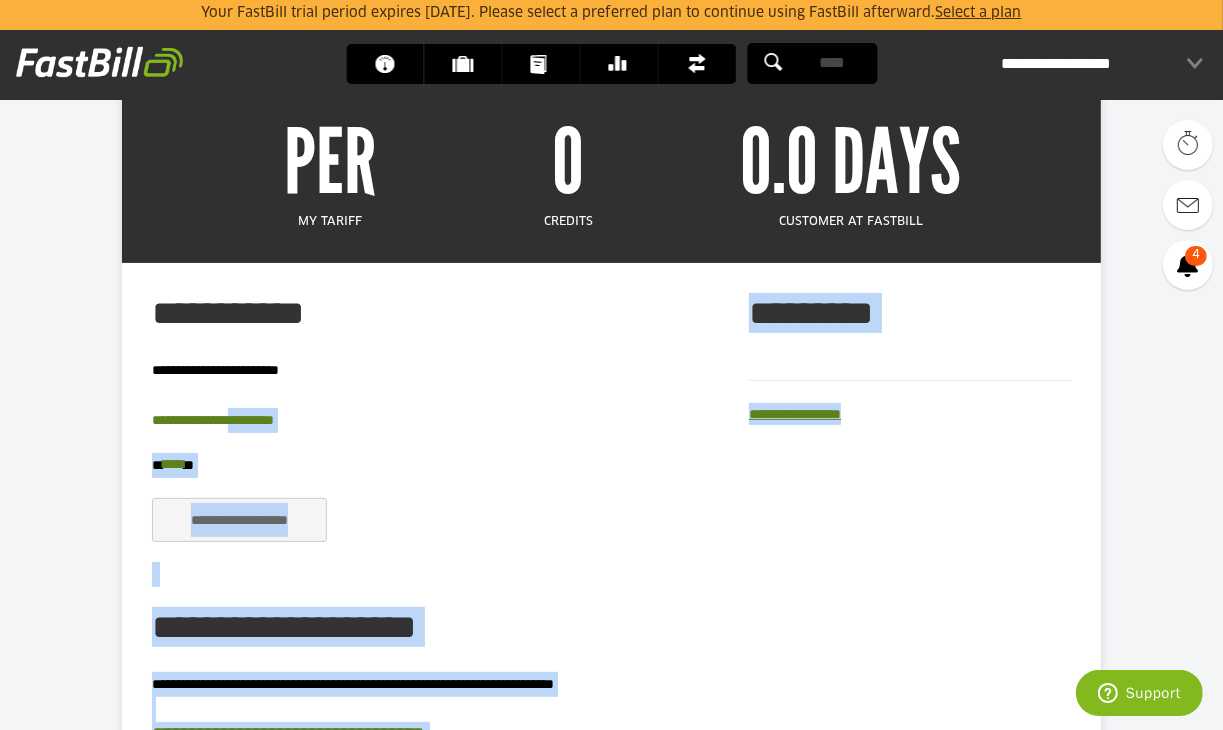click on "* **** *" at bounding box center (427, 465) 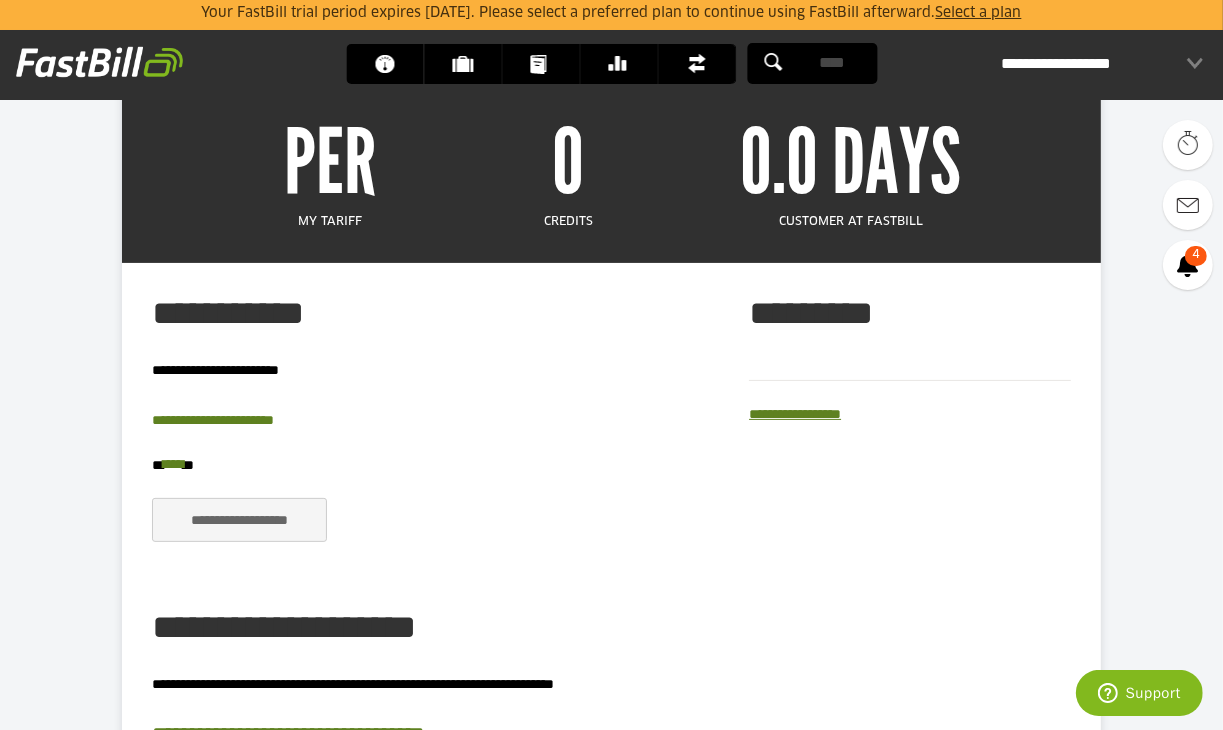 drag, startPoint x: 5, startPoint y: 374, endPoint x: 67, endPoint y: 345, distance: 68.44706 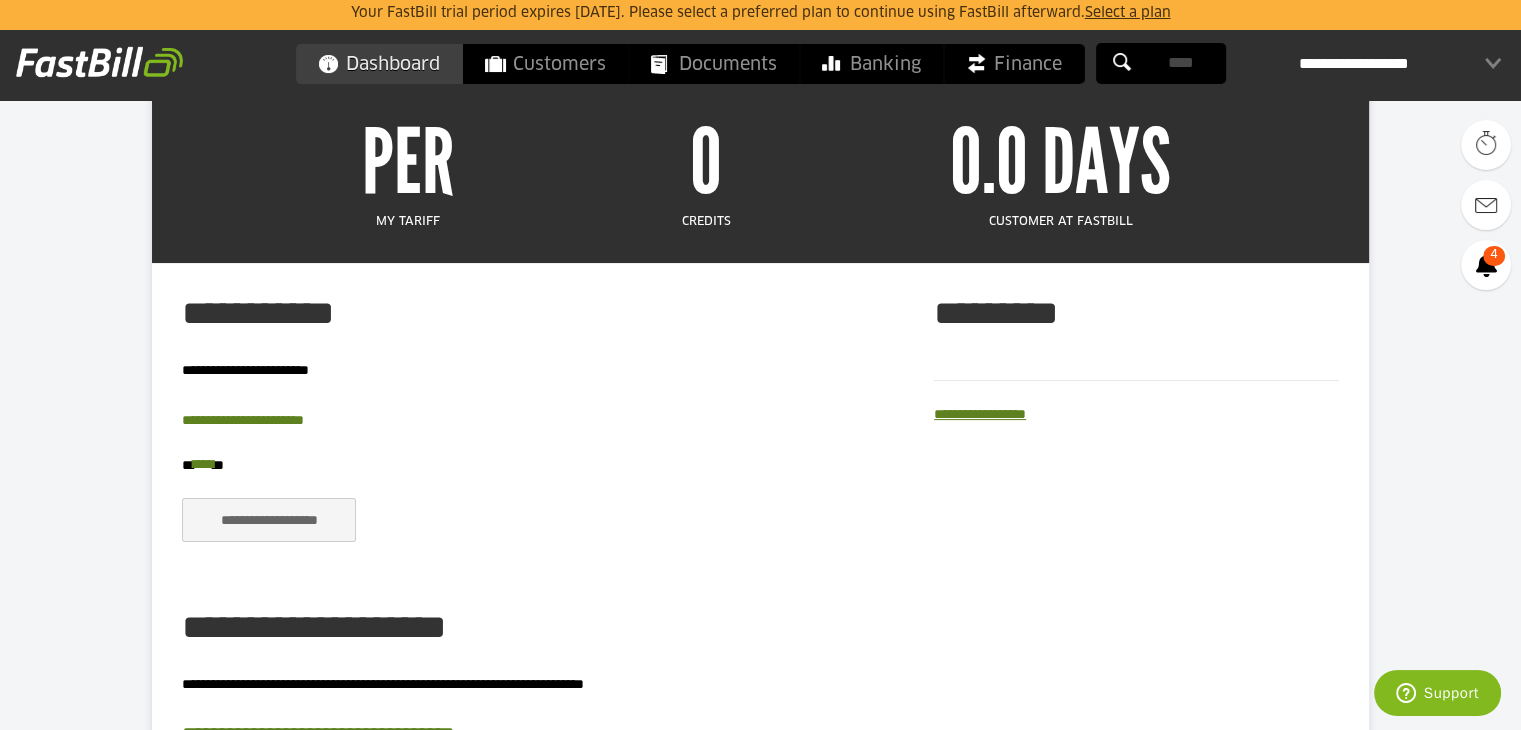 click on "Dashboard" at bounding box center [393, 65] 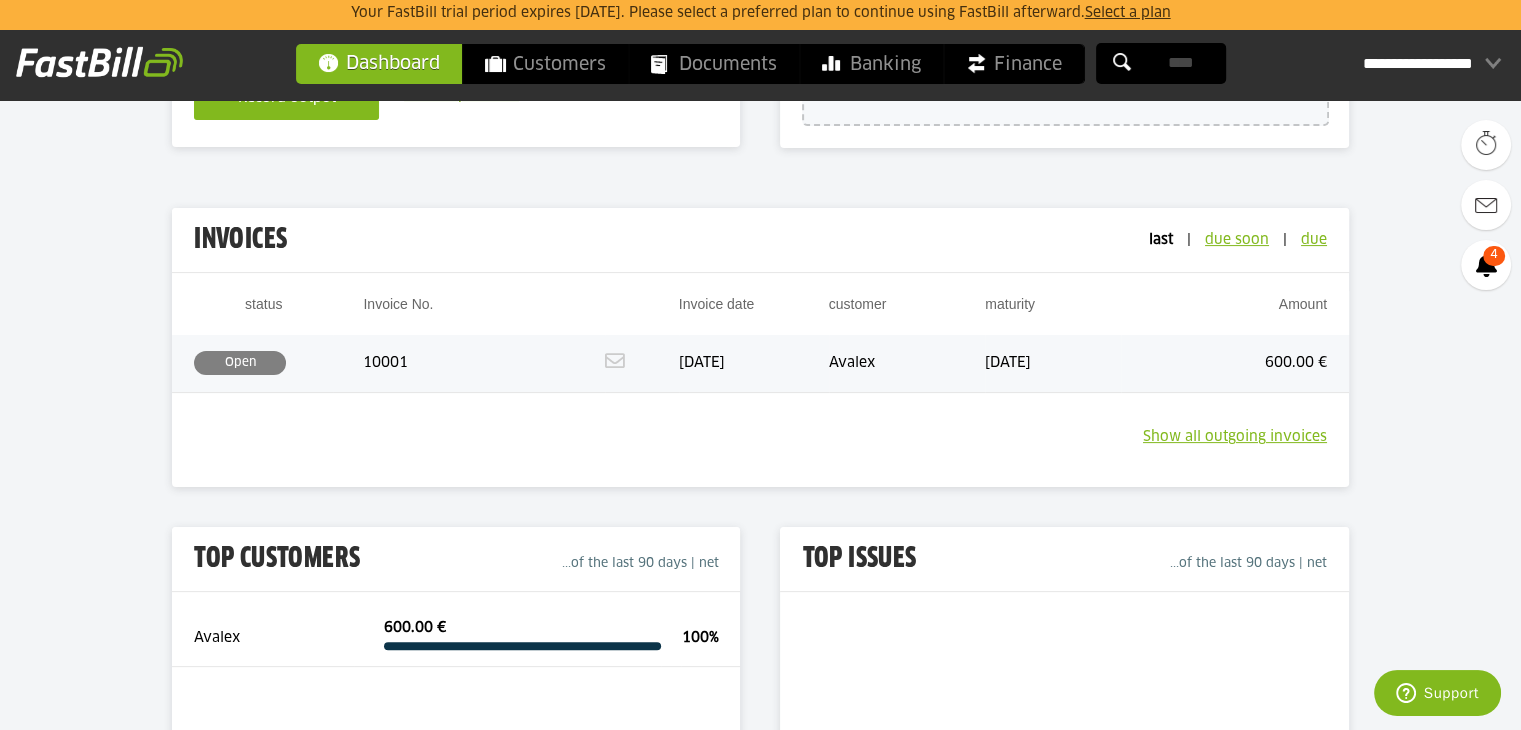 scroll, scrollTop: 400, scrollLeft: 0, axis: vertical 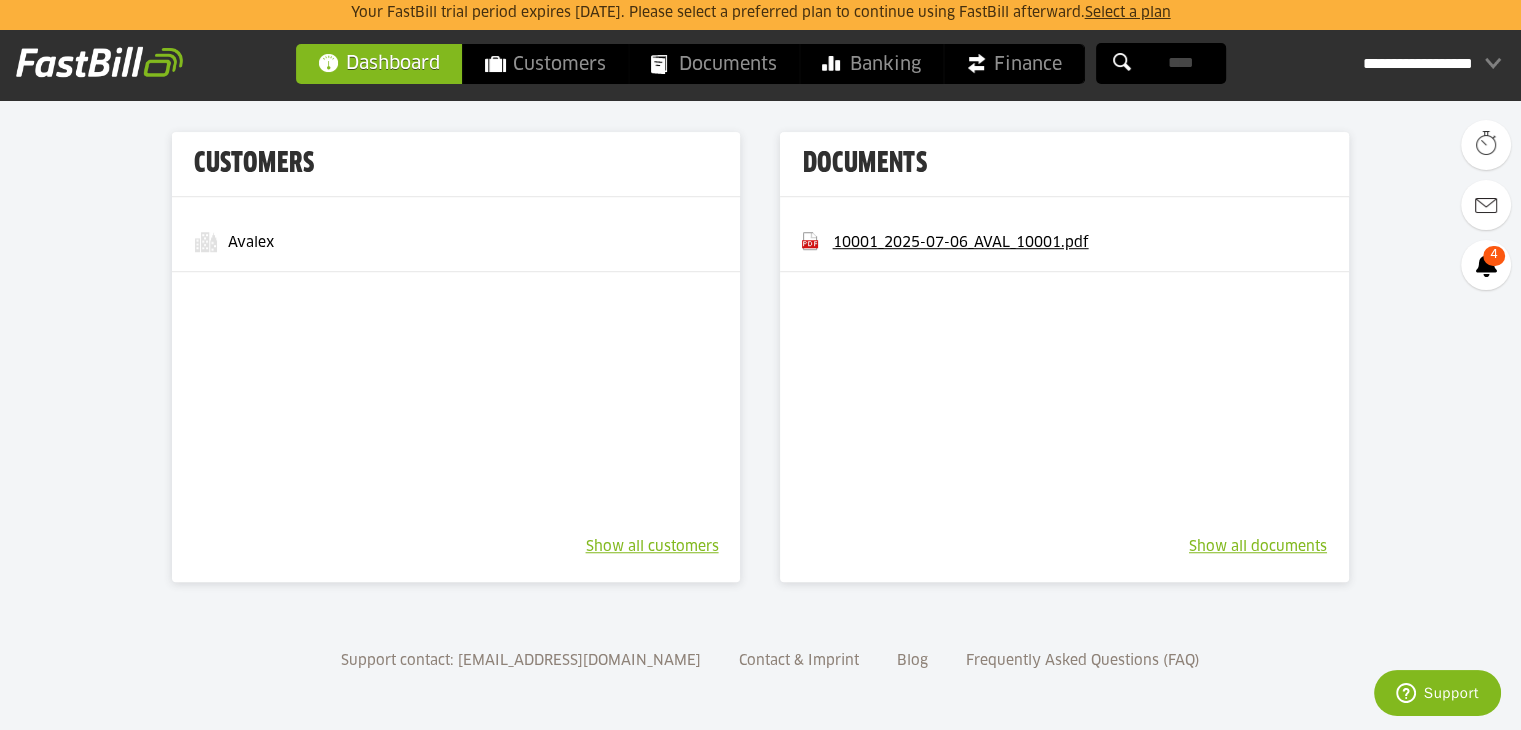 click on "10001_2025-07-06_AVAL_10001.pdf" at bounding box center [960, 243] 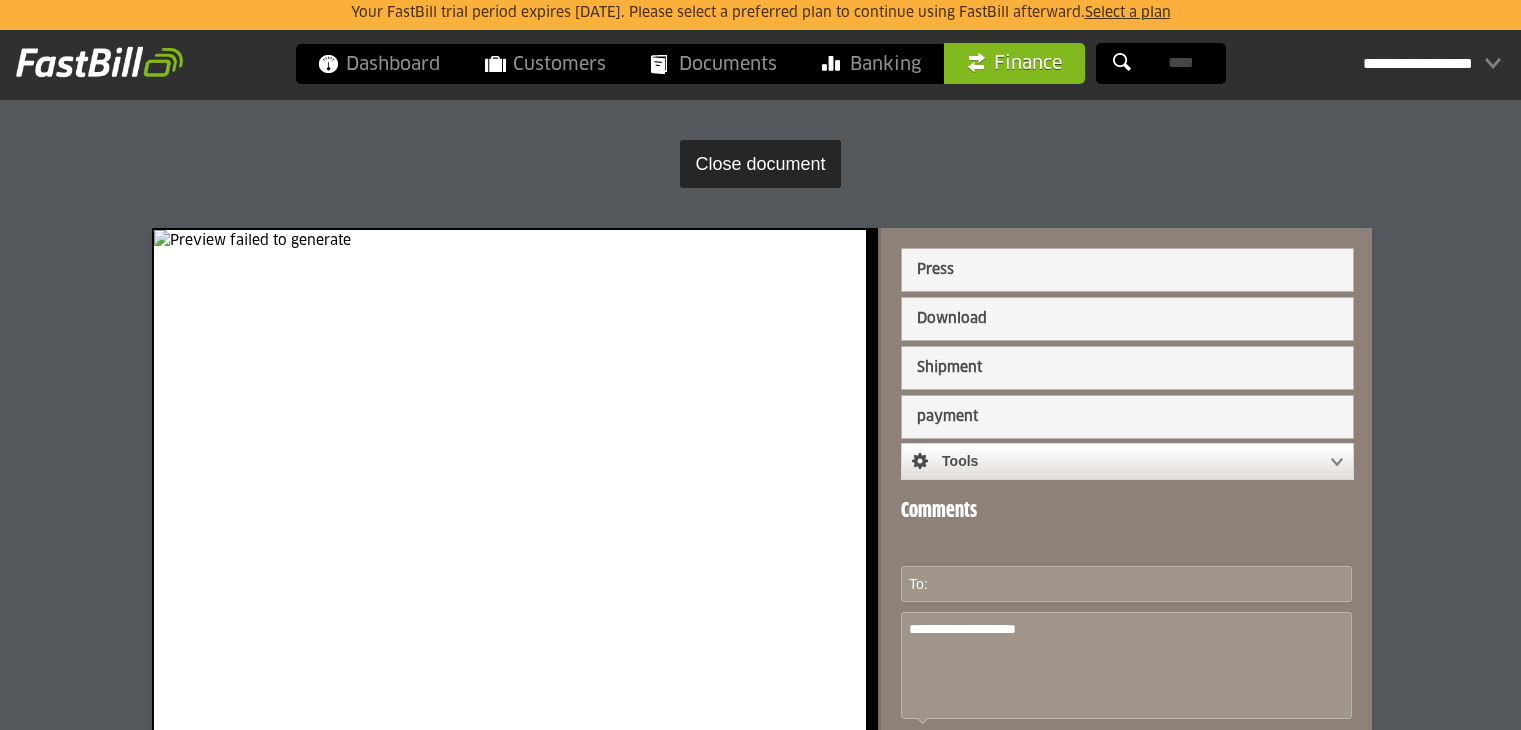 scroll, scrollTop: 0, scrollLeft: 0, axis: both 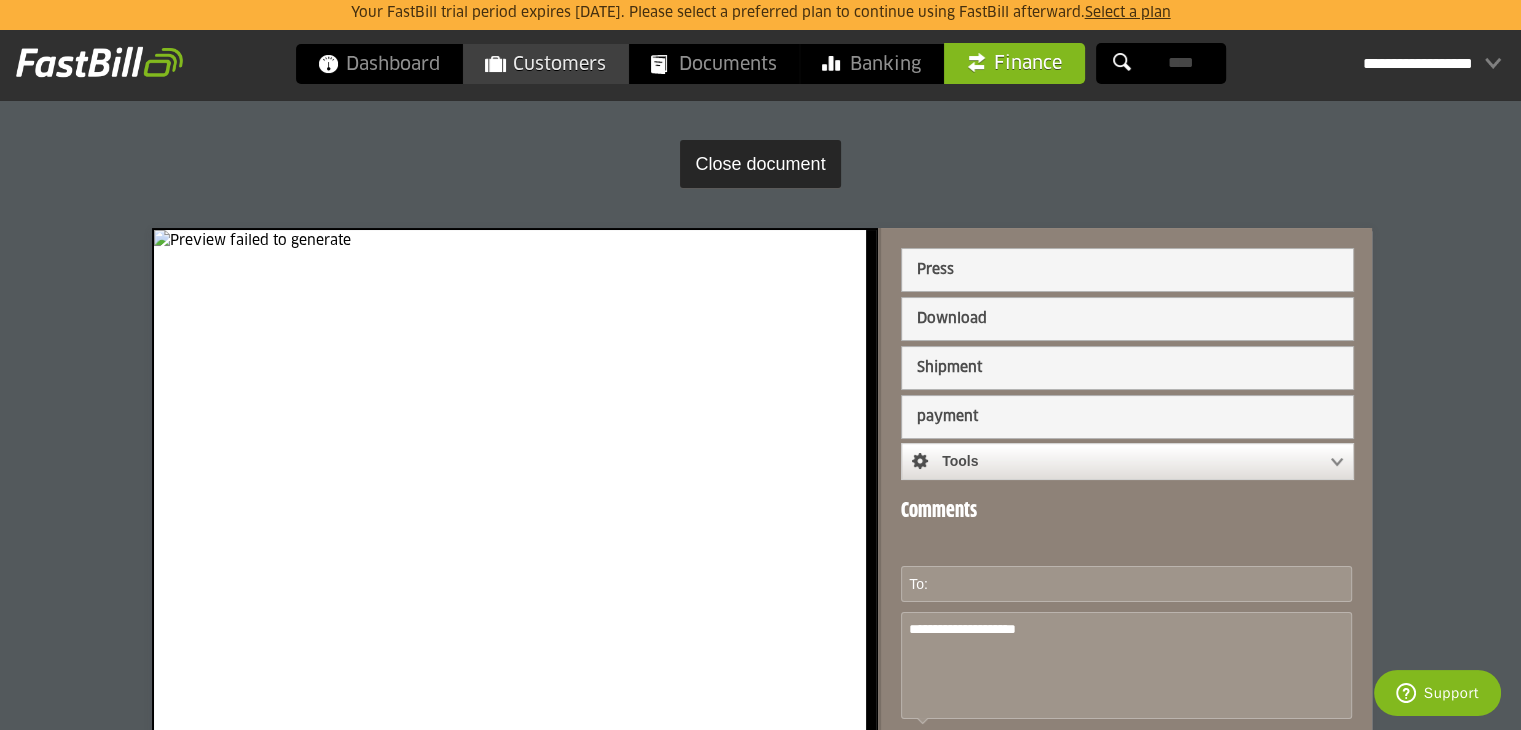 click on "Customers" at bounding box center (559, 65) 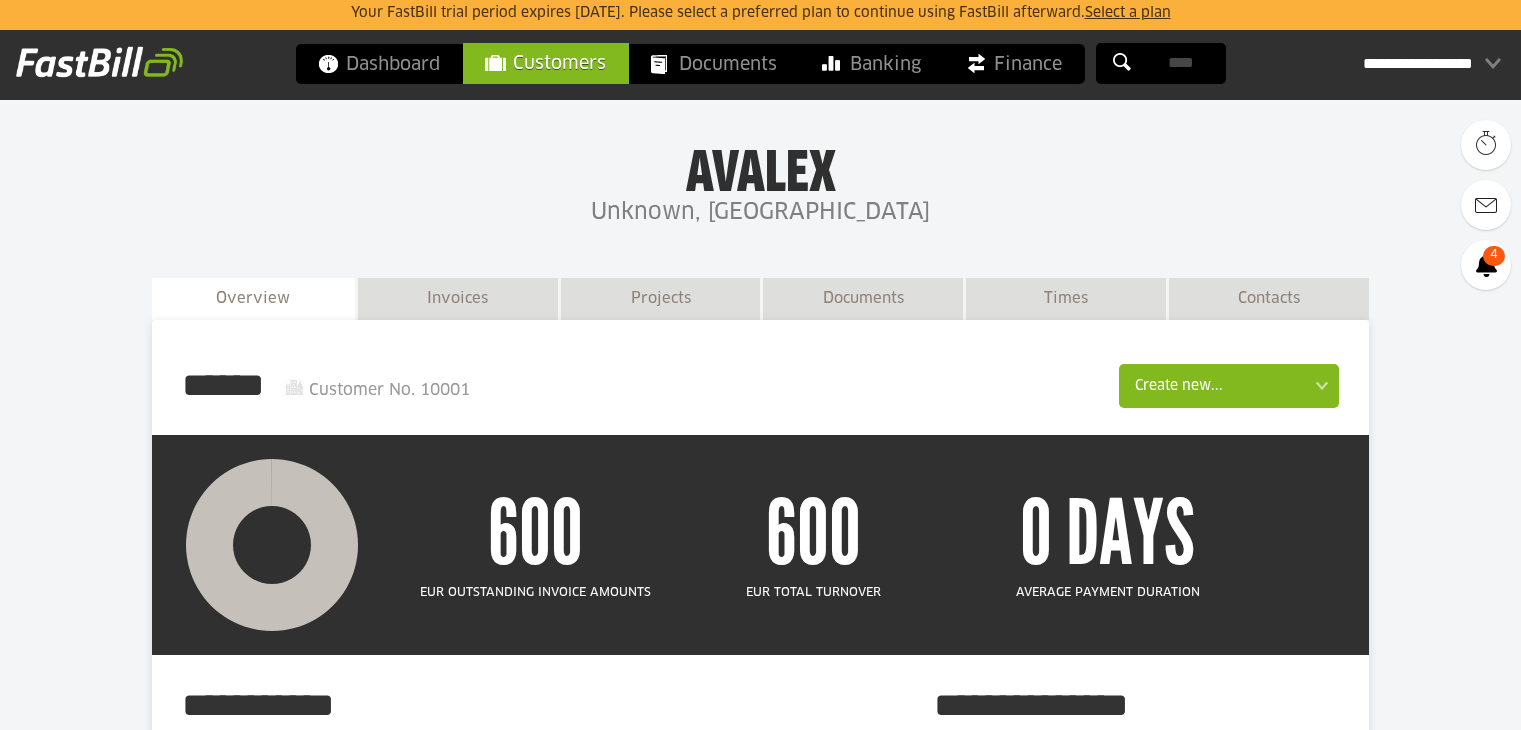 scroll, scrollTop: 600, scrollLeft: 0, axis: vertical 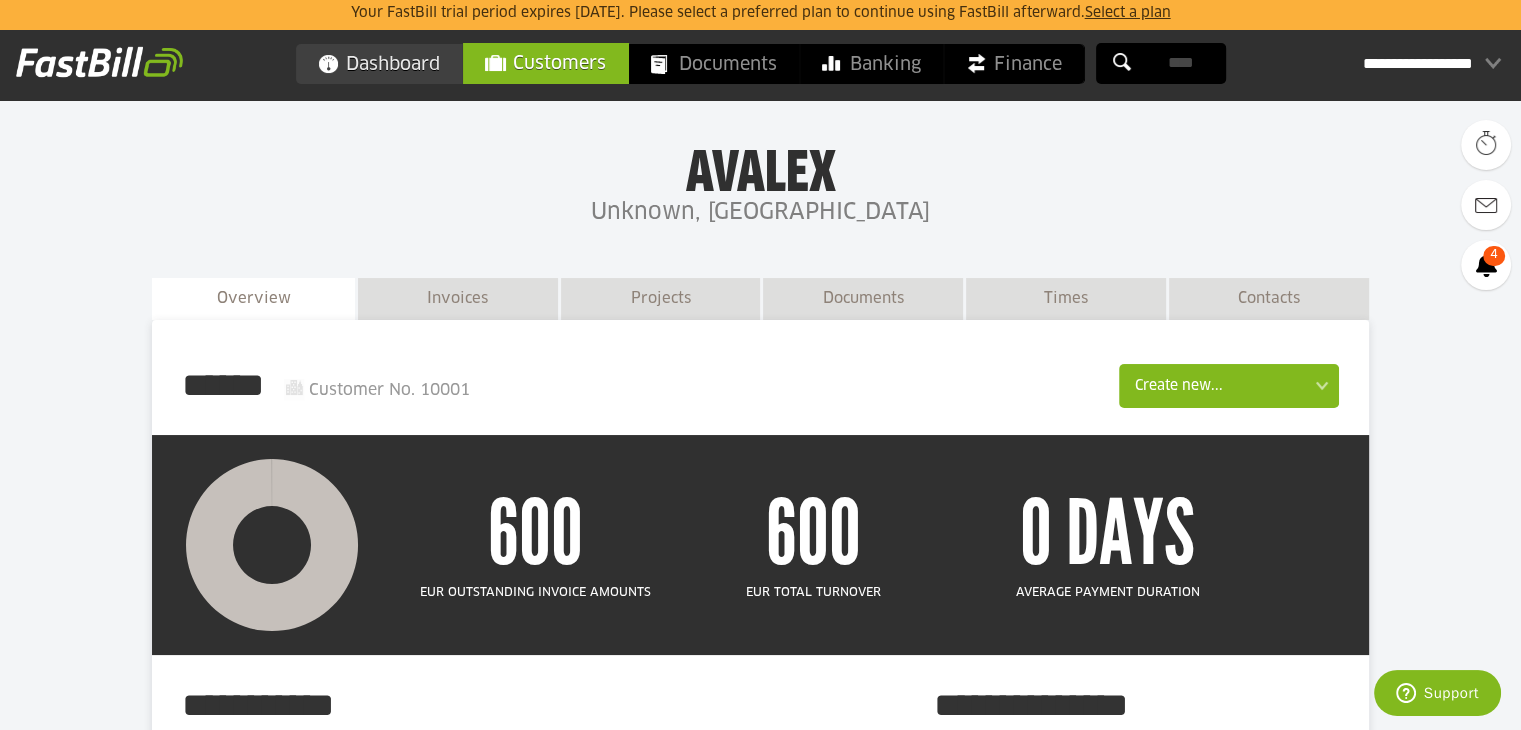 click on "Dashboard" at bounding box center (393, 65) 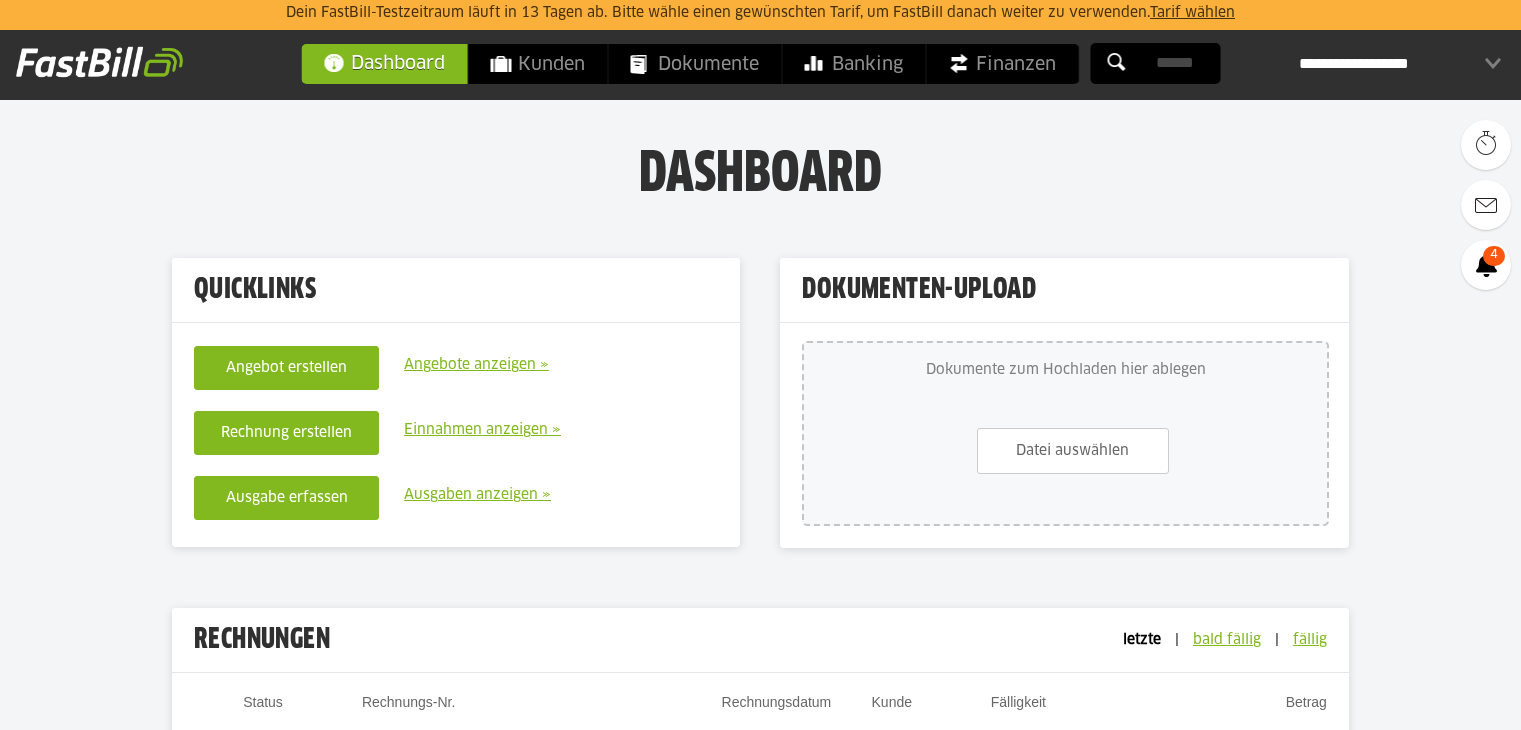 scroll, scrollTop: 0, scrollLeft: 0, axis: both 